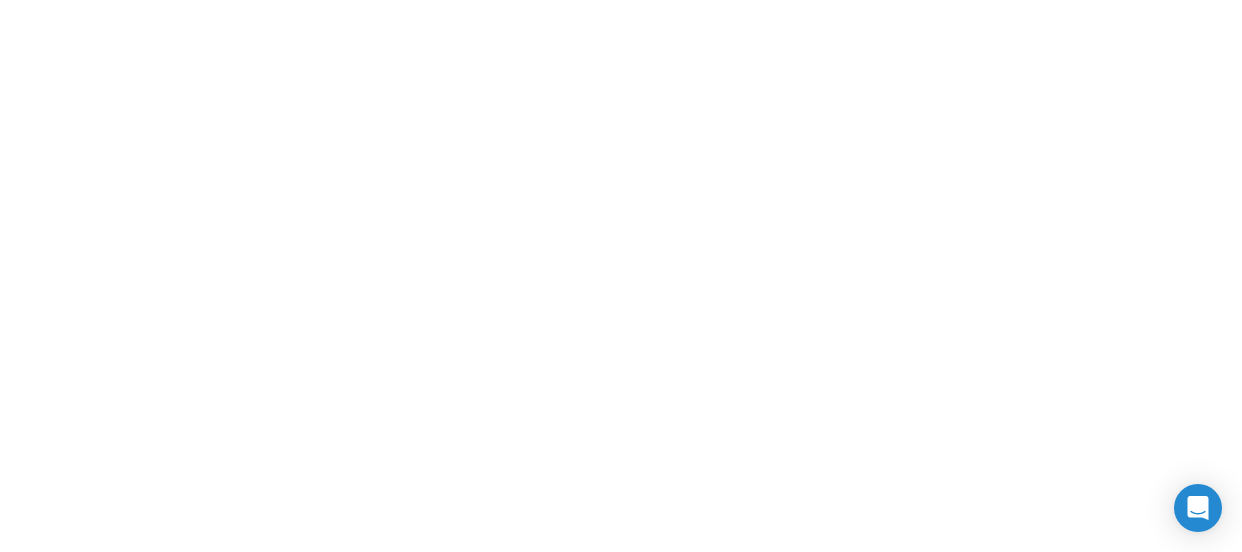 scroll, scrollTop: 0, scrollLeft: 0, axis: both 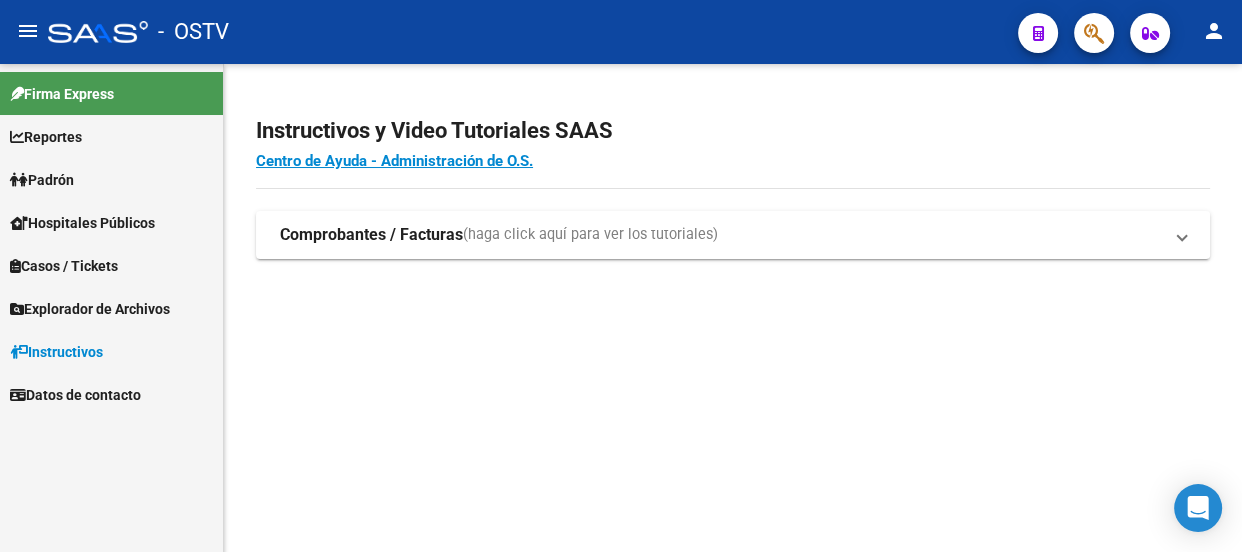 click on "Padrón" at bounding box center [42, 180] 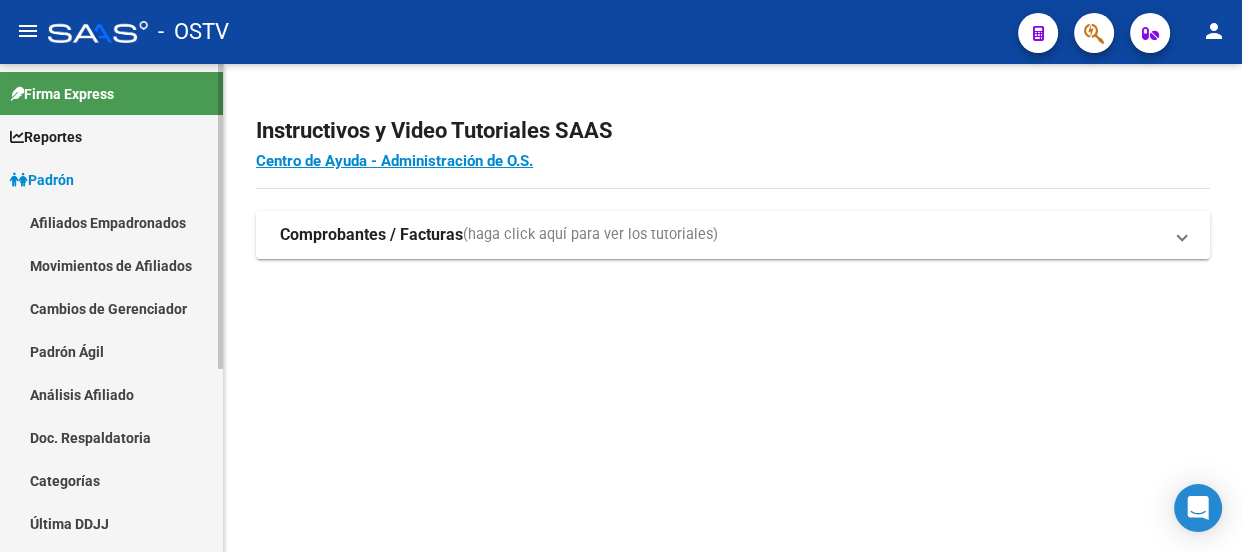 click on "Afiliados Empadronados" at bounding box center (111, 222) 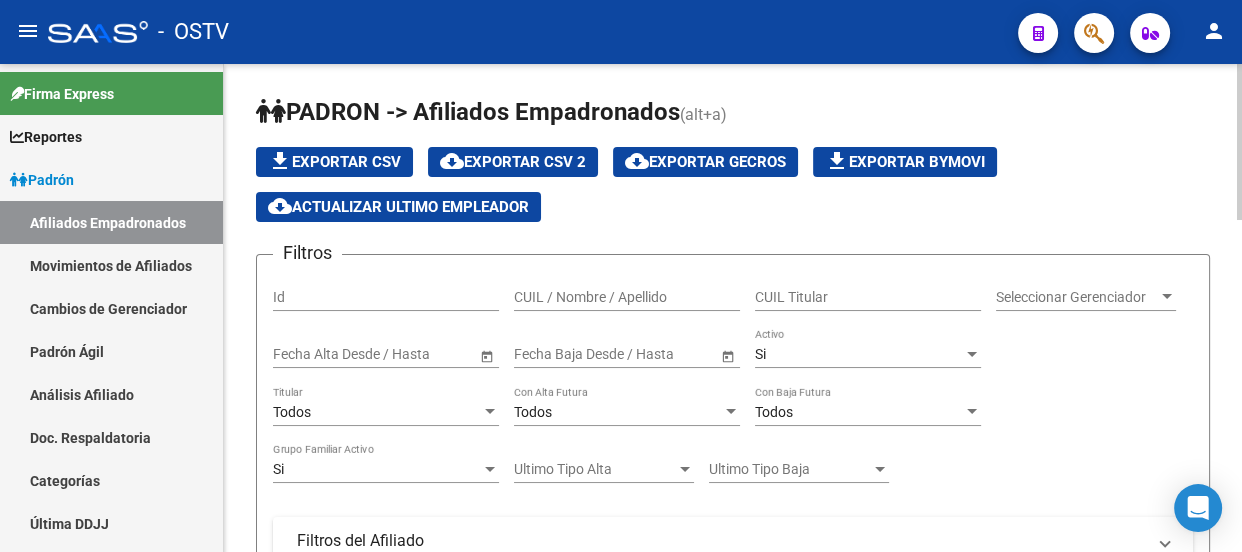 click on "Si" at bounding box center [859, 354] 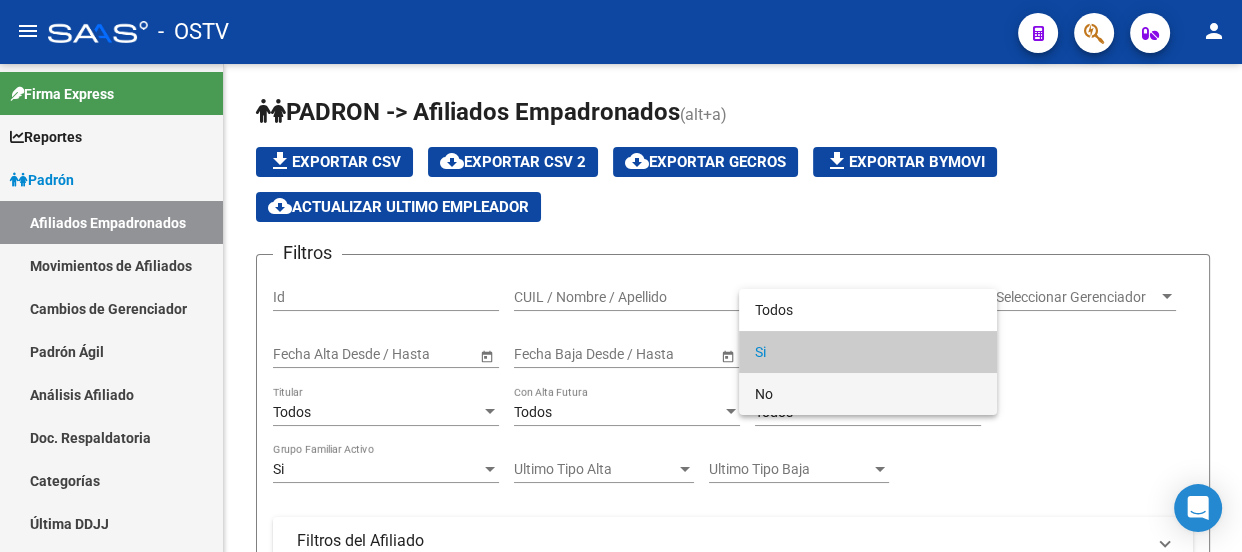 click on "No" at bounding box center (868, 394) 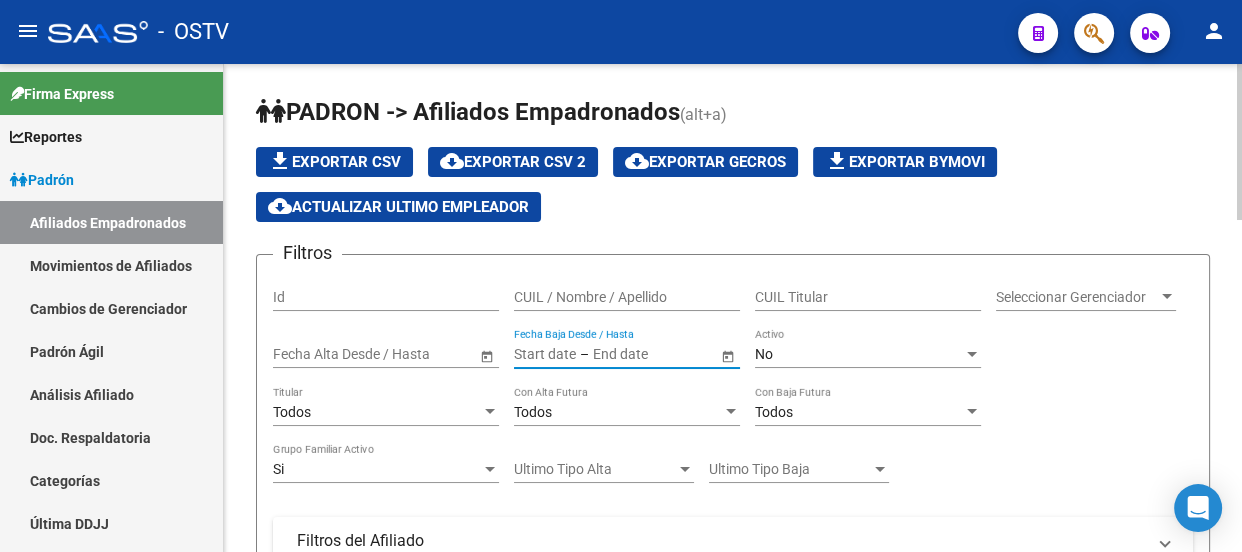 click at bounding box center [545, 354] 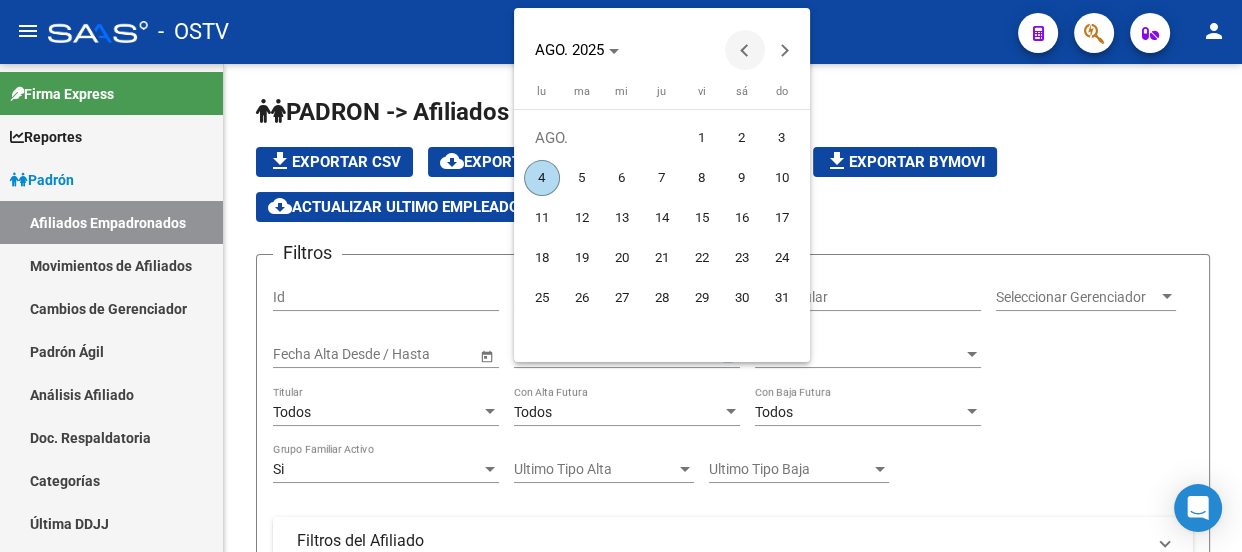 click at bounding box center (745, 50) 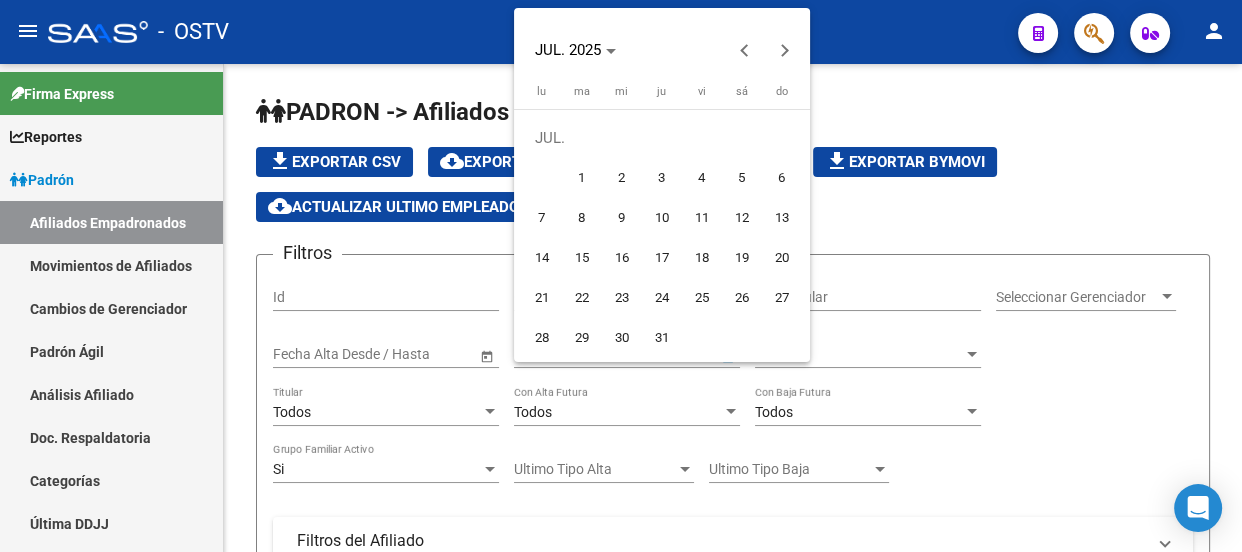 click on "10" at bounding box center (662, 218) 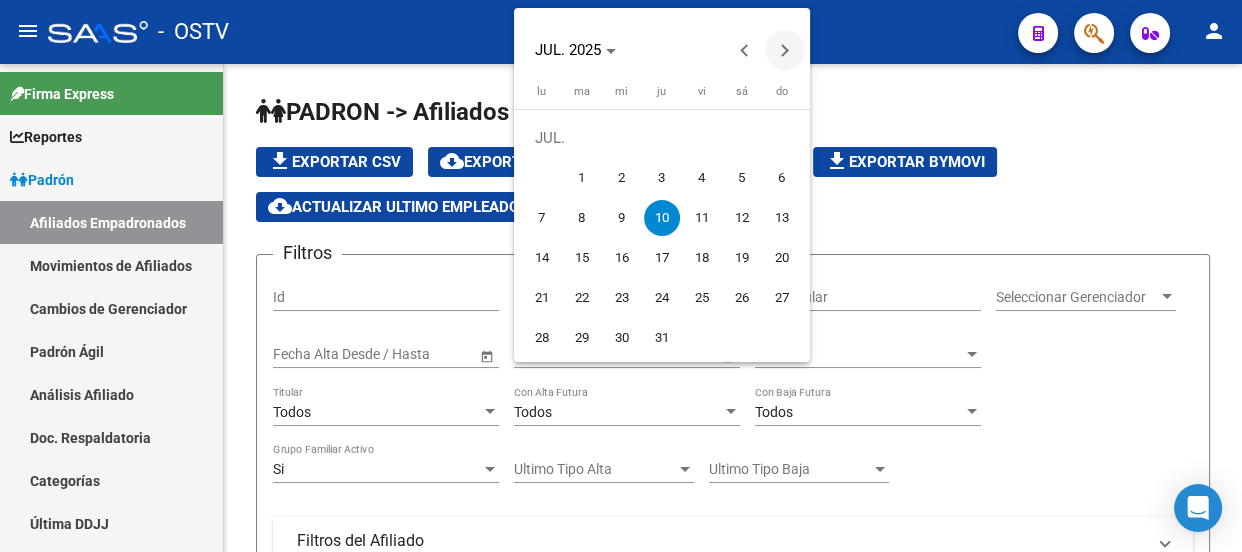click at bounding box center [785, 50] 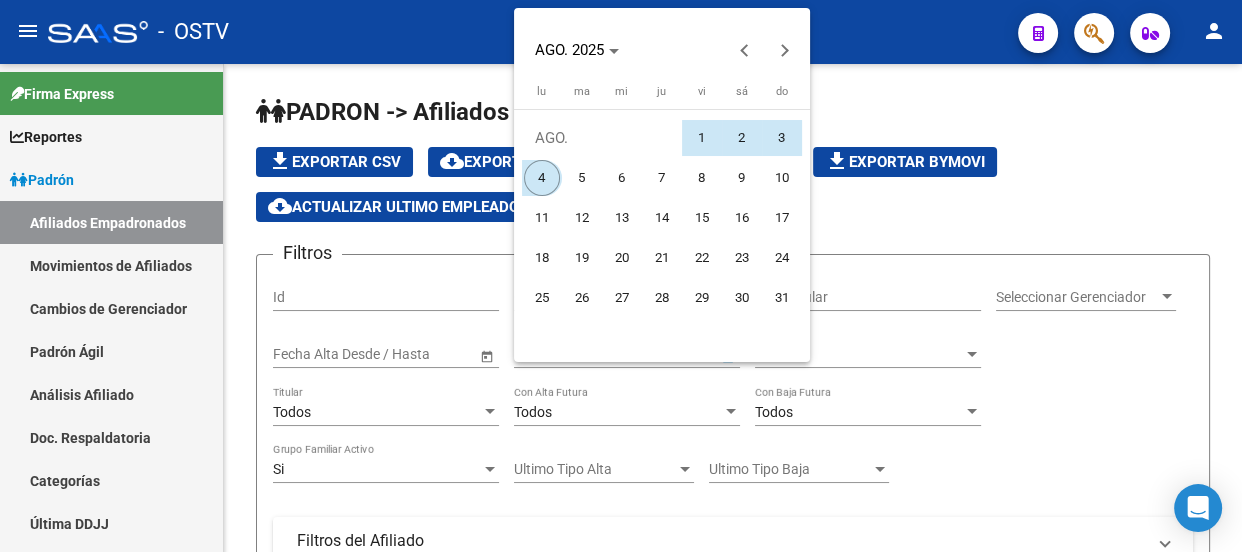 click on "4" at bounding box center [542, 178] 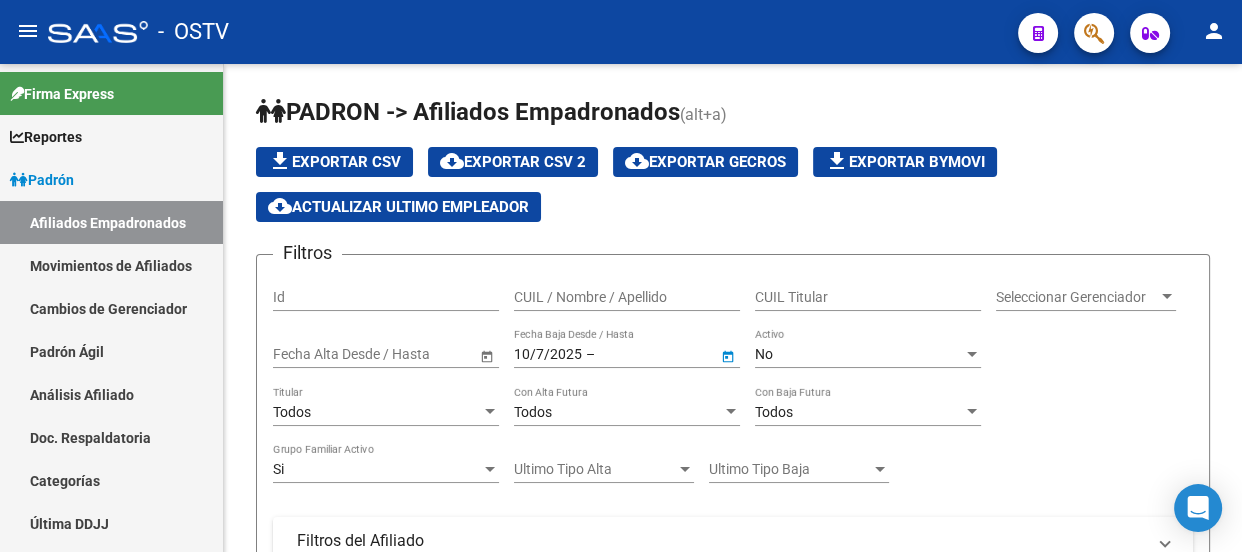type on "4/8/2025" 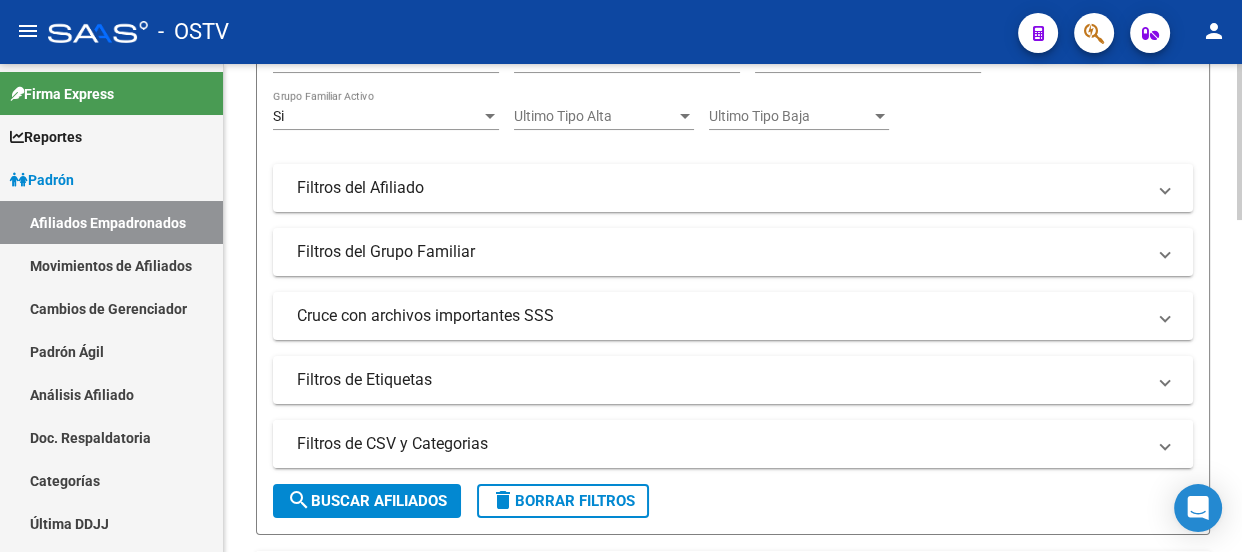 scroll, scrollTop: 363, scrollLeft: 0, axis: vertical 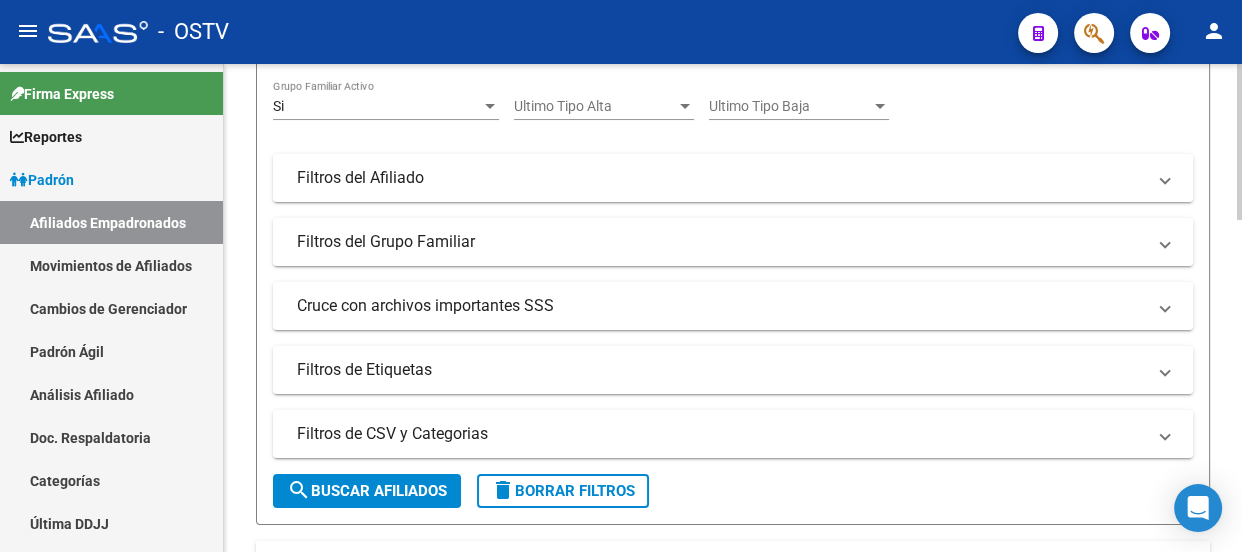 click on "search  Buscar Afiliados" 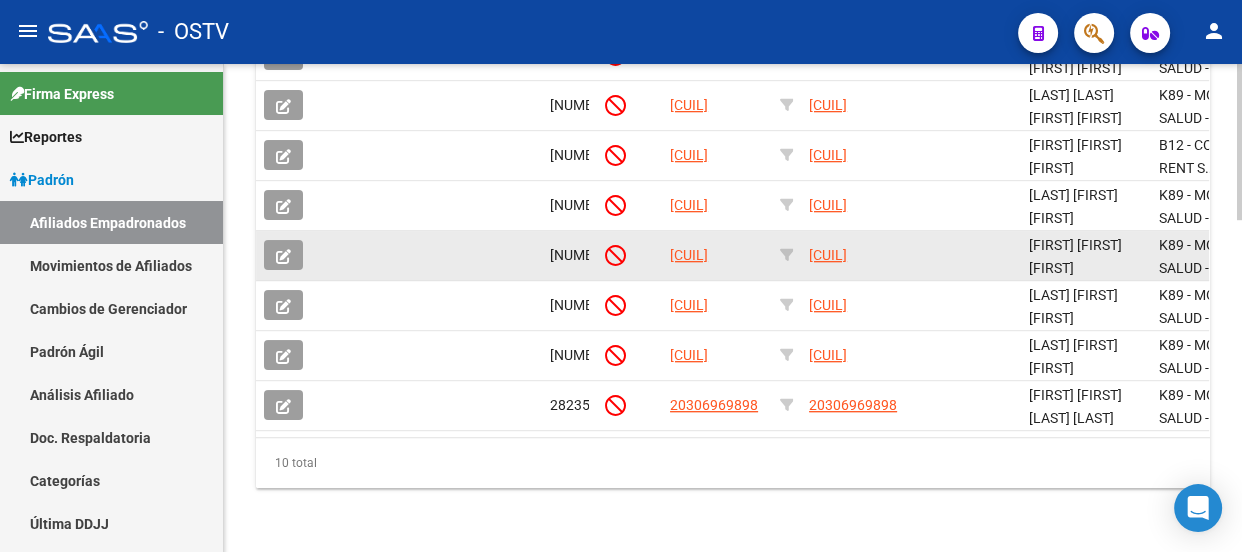 scroll, scrollTop: 1034, scrollLeft: 0, axis: vertical 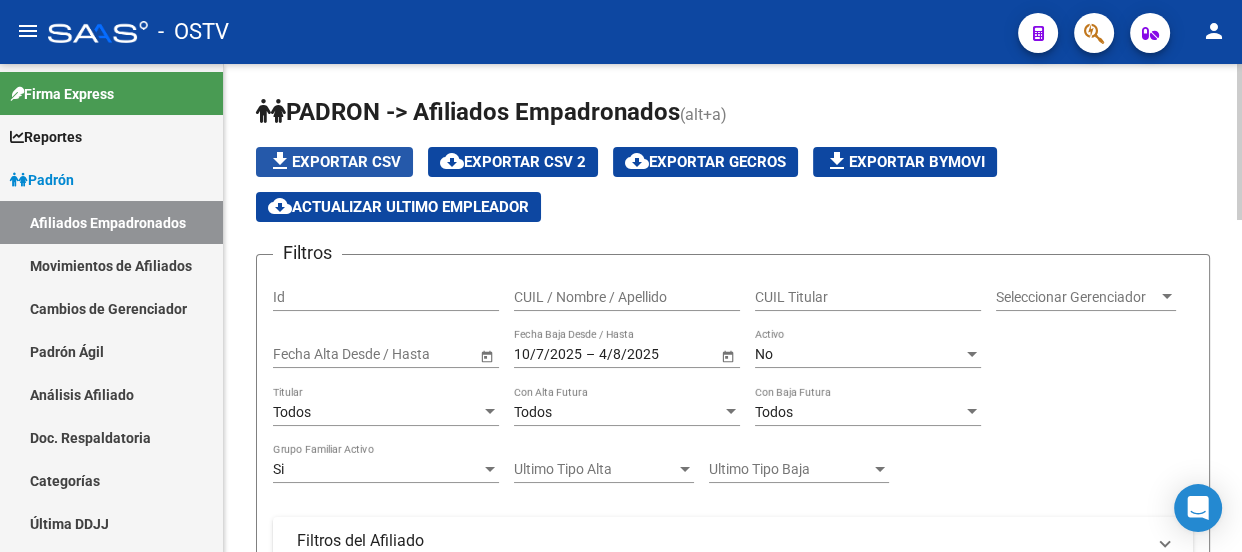click on "file_download  Exportar CSV" 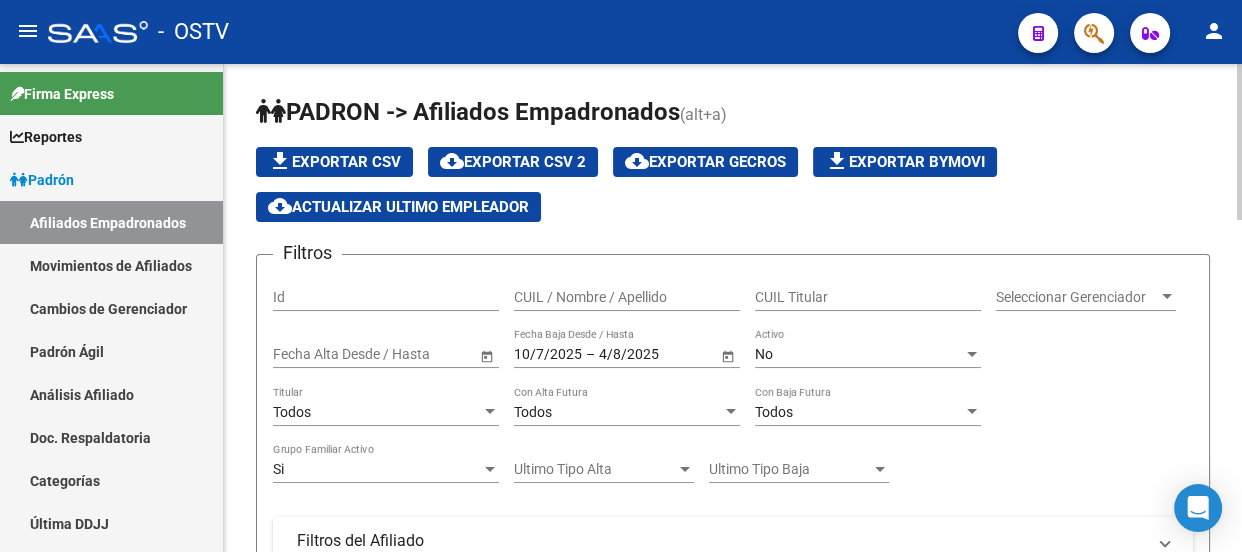 drag, startPoint x: 1040, startPoint y: 95, endPoint x: 957, endPoint y: 68, distance: 87.28116 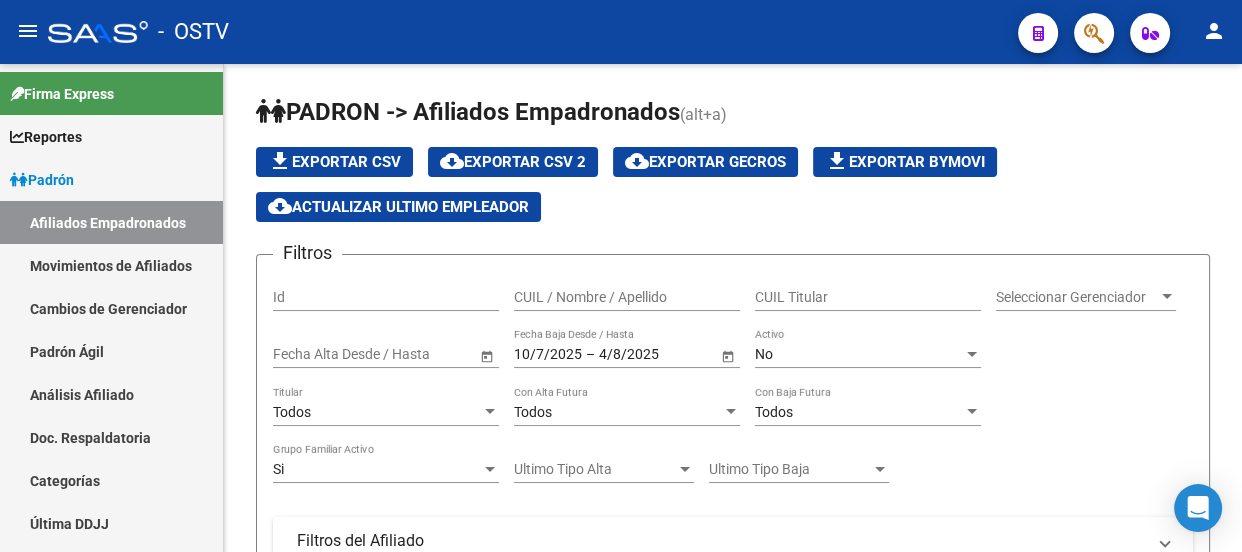 click 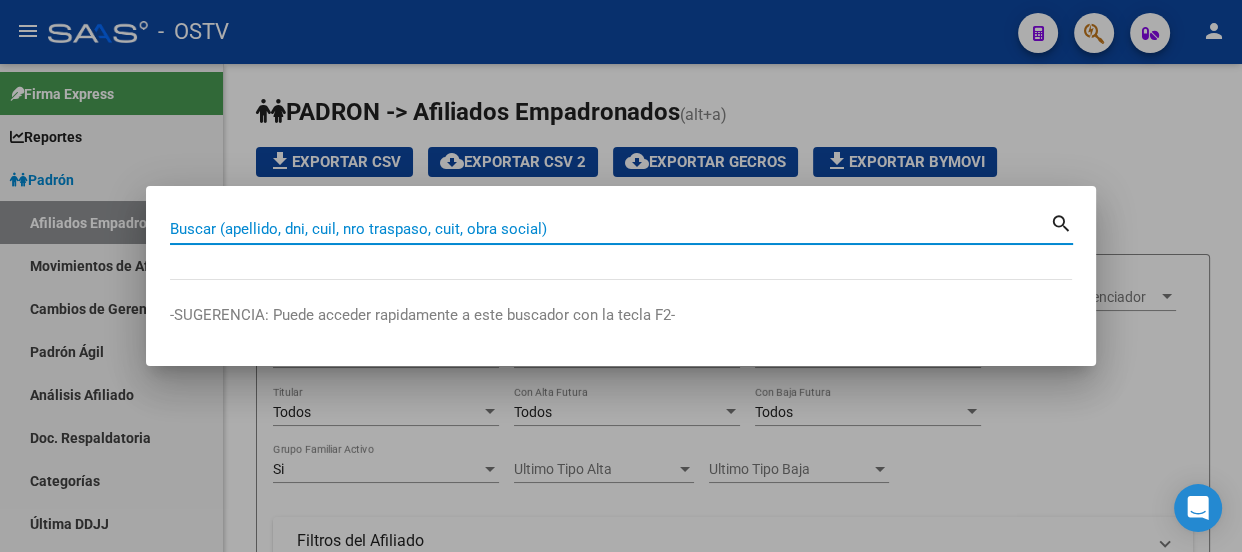 paste on "[CUIL]" 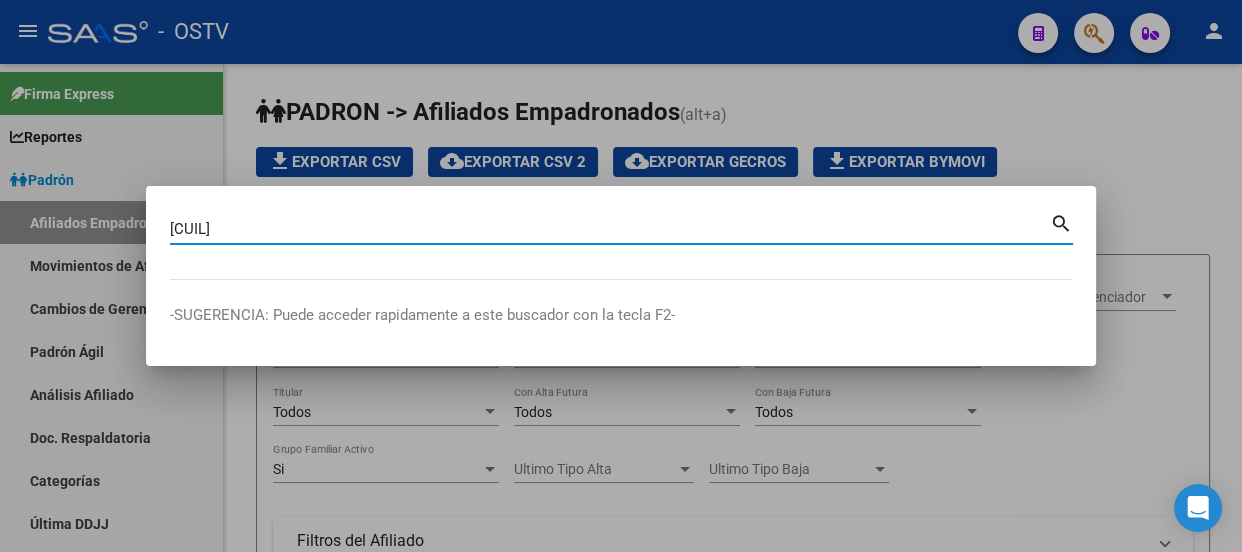 type on "[CUIL]" 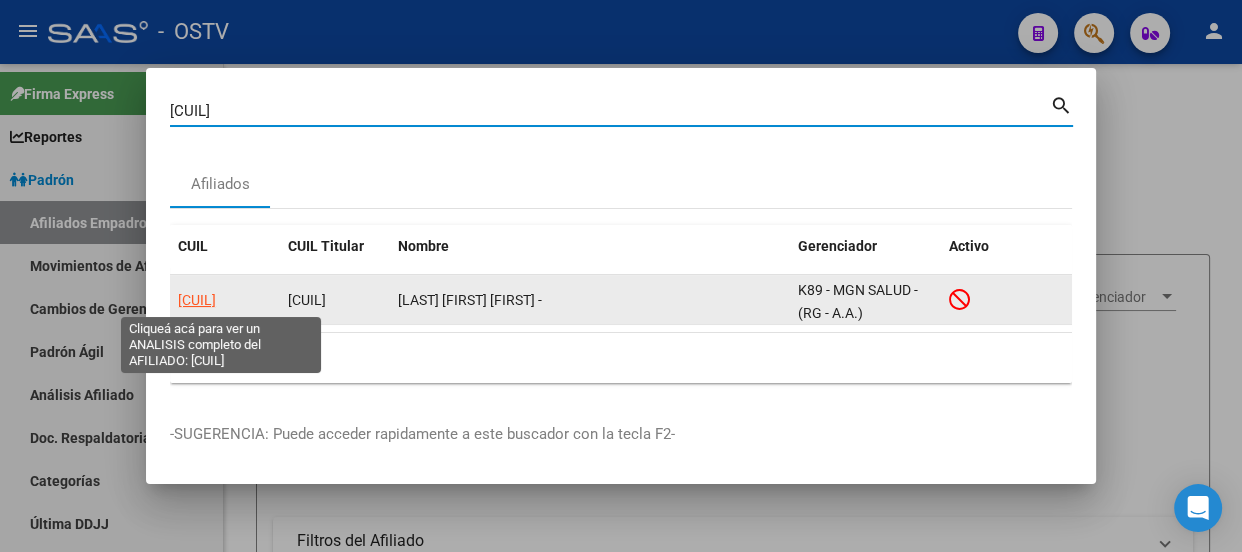 click on "[CUIL]" 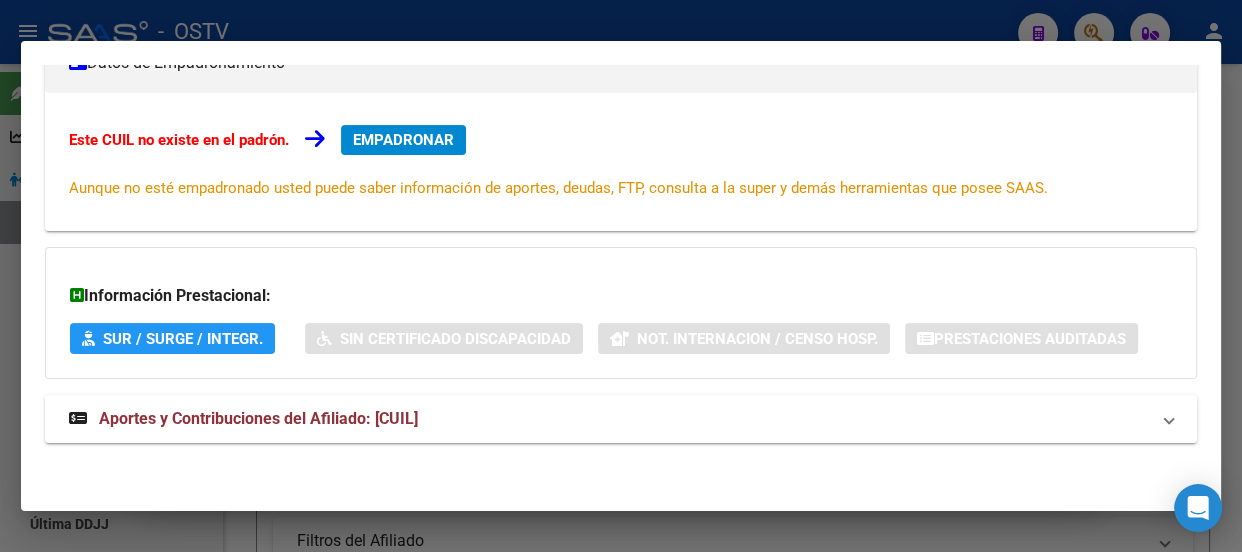 scroll, scrollTop: 0, scrollLeft: 0, axis: both 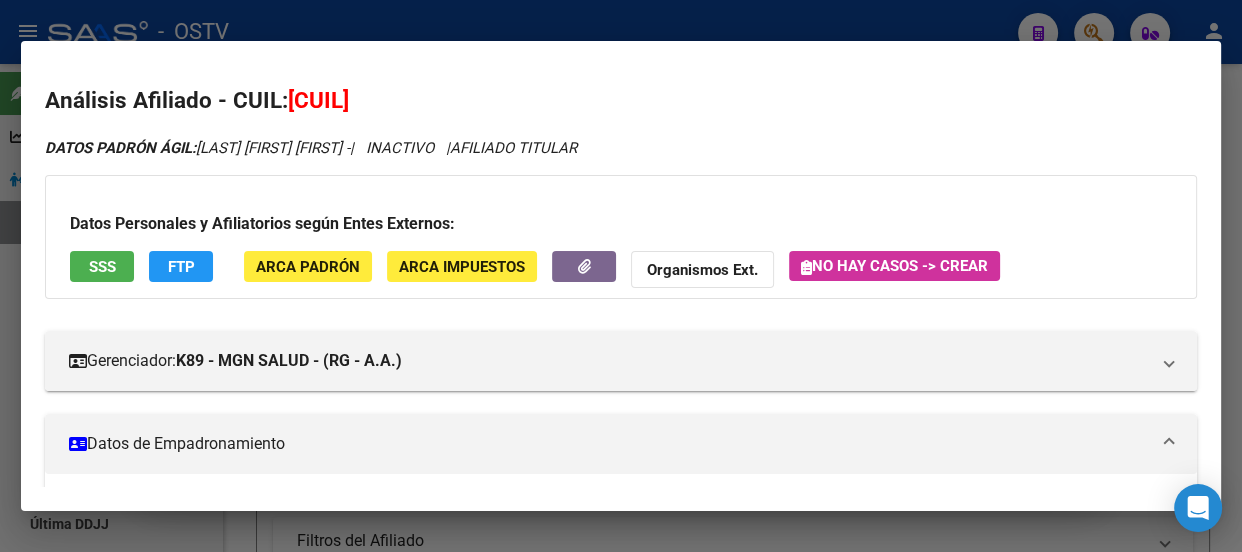 click at bounding box center [621, 276] 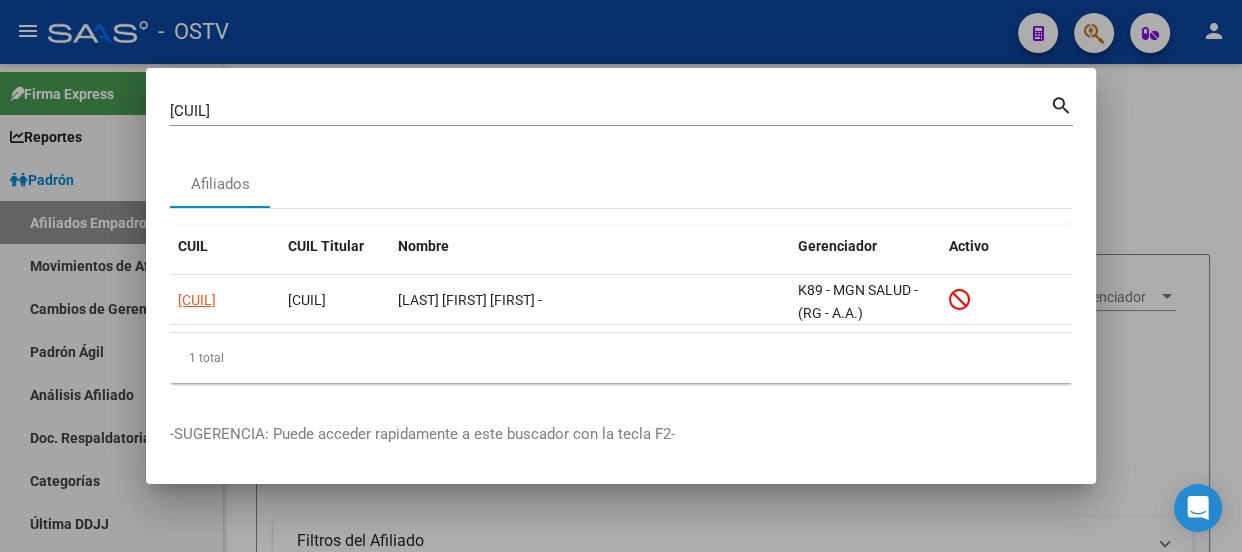 click at bounding box center [621, 276] 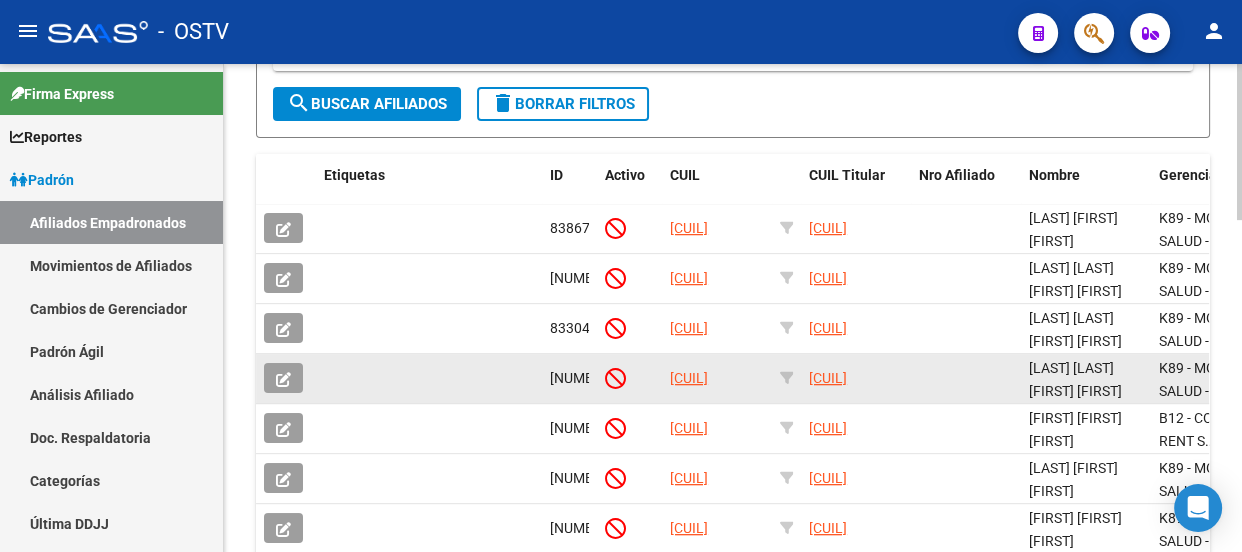 scroll, scrollTop: 818, scrollLeft: 0, axis: vertical 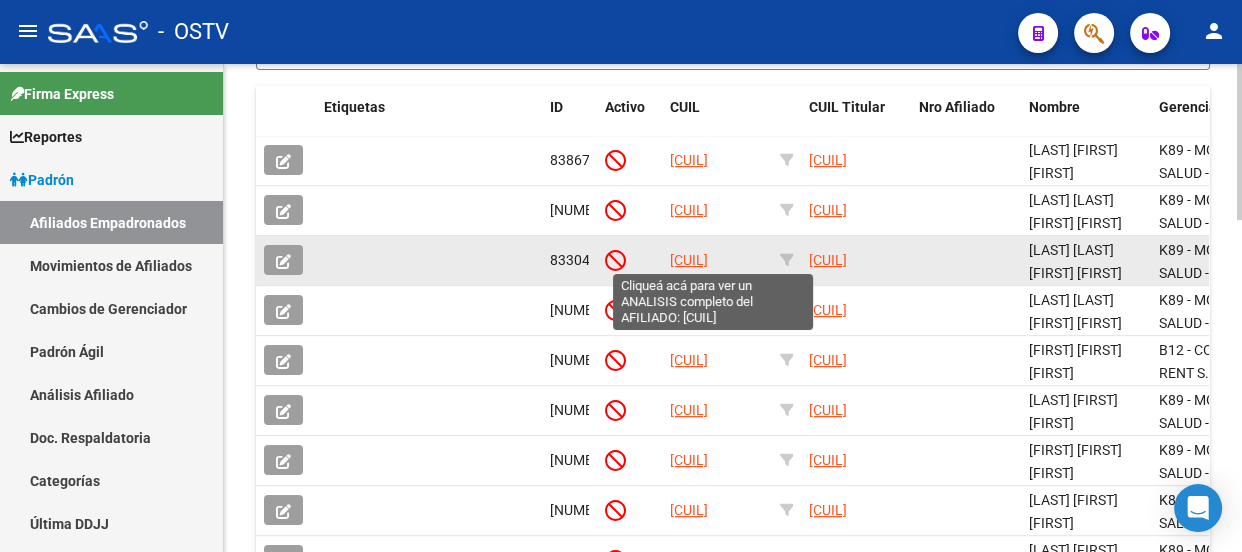 click on "[CUIL]" 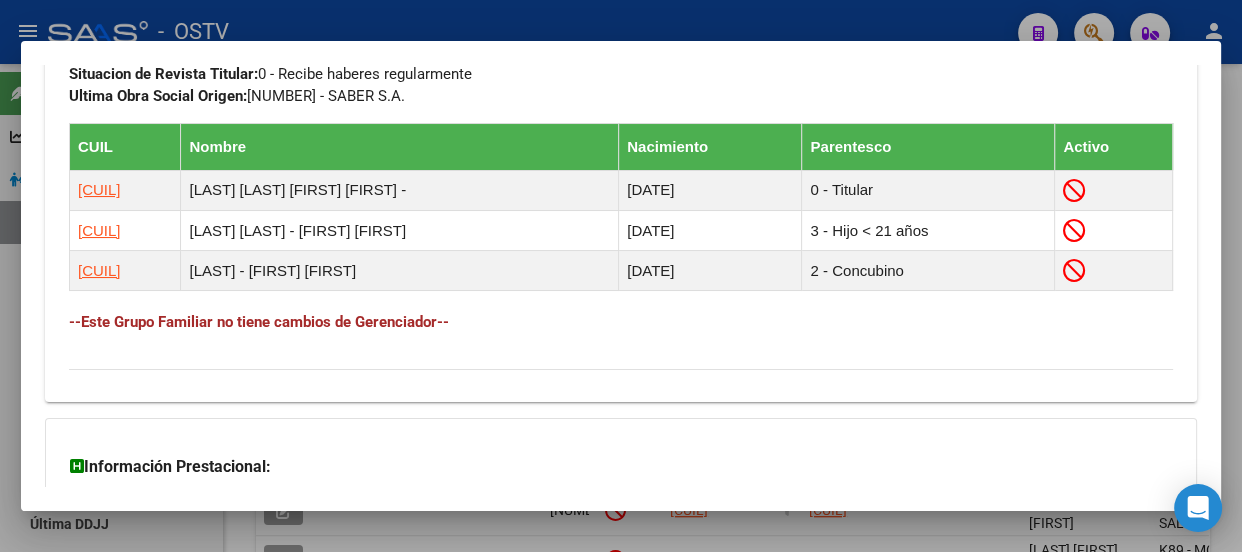 scroll, scrollTop: 1209, scrollLeft: 0, axis: vertical 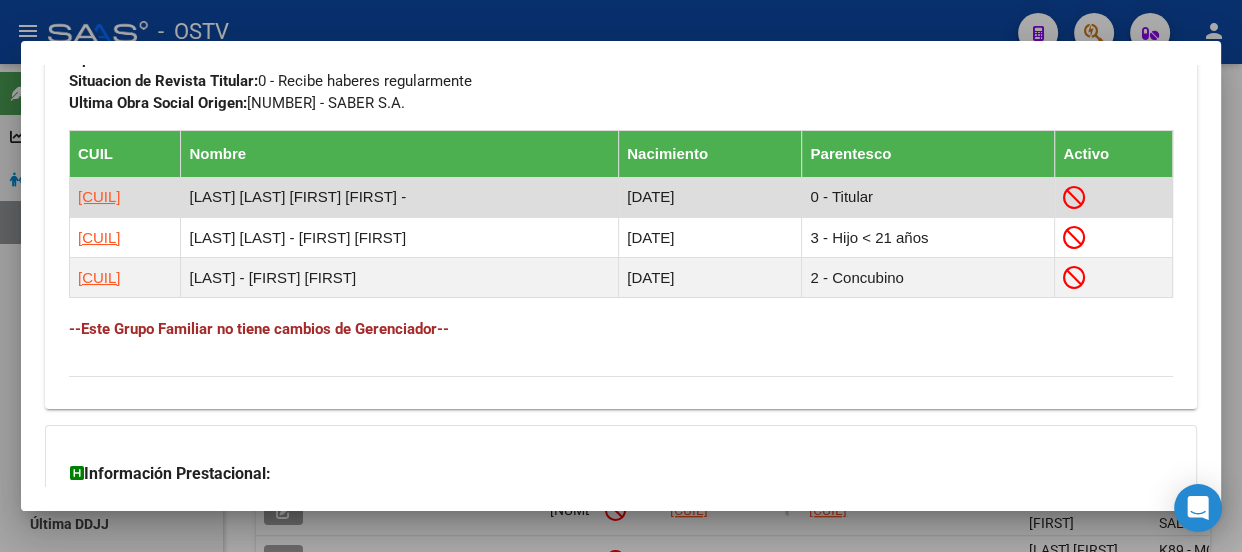 click on "[CUIL]" at bounding box center (99, 196) 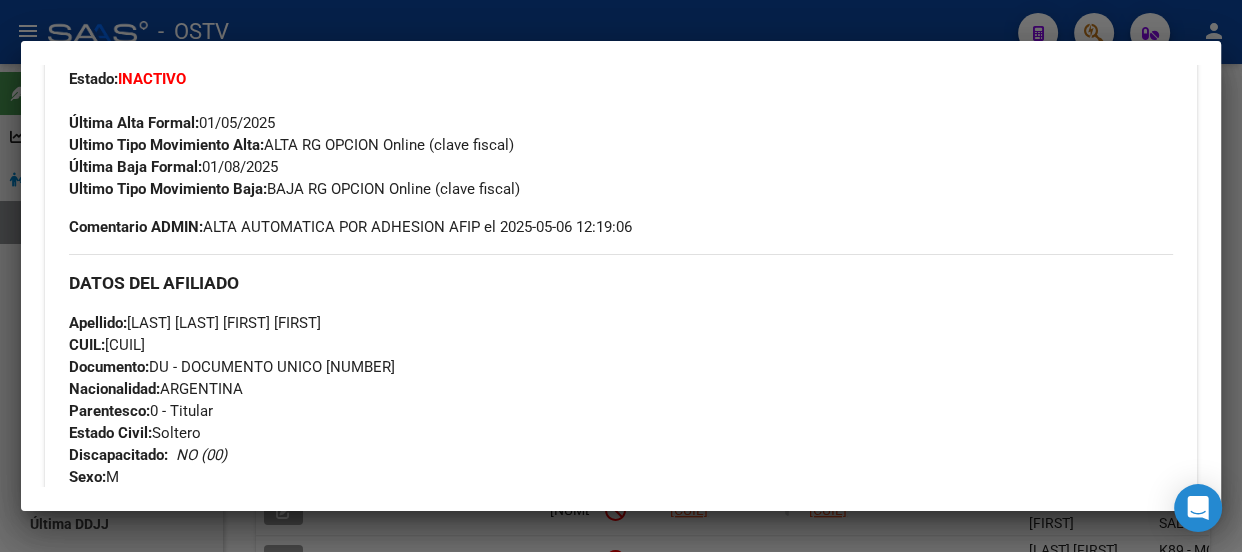 scroll, scrollTop: 545, scrollLeft: 0, axis: vertical 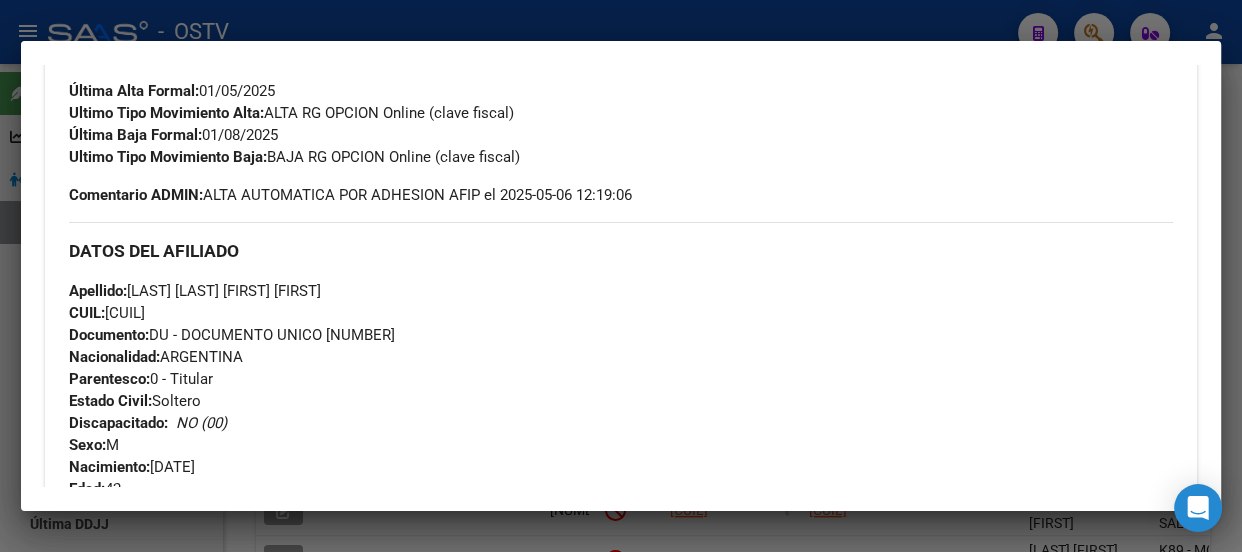 drag, startPoint x: 106, startPoint y: 310, endPoint x: 191, endPoint y: 309, distance: 85.00588 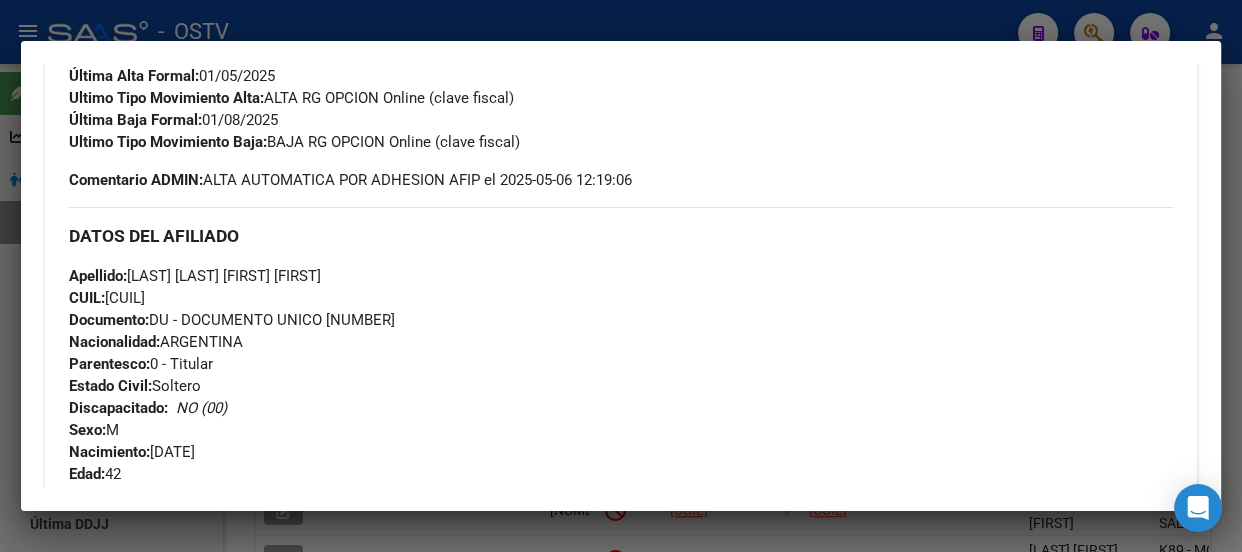 scroll, scrollTop: 545, scrollLeft: 0, axis: vertical 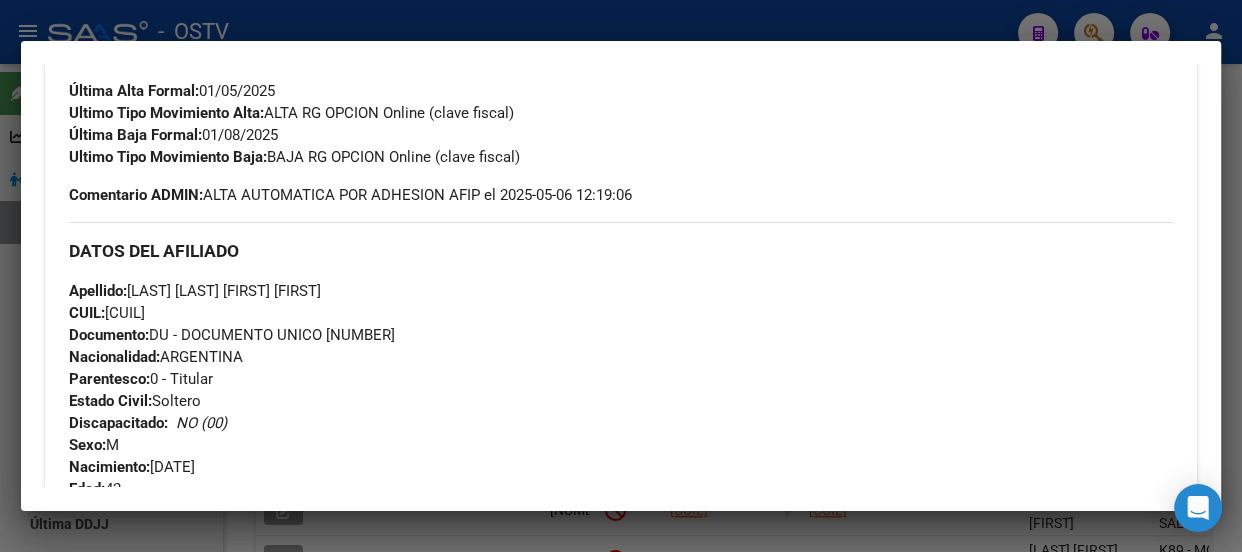 click at bounding box center [621, 276] 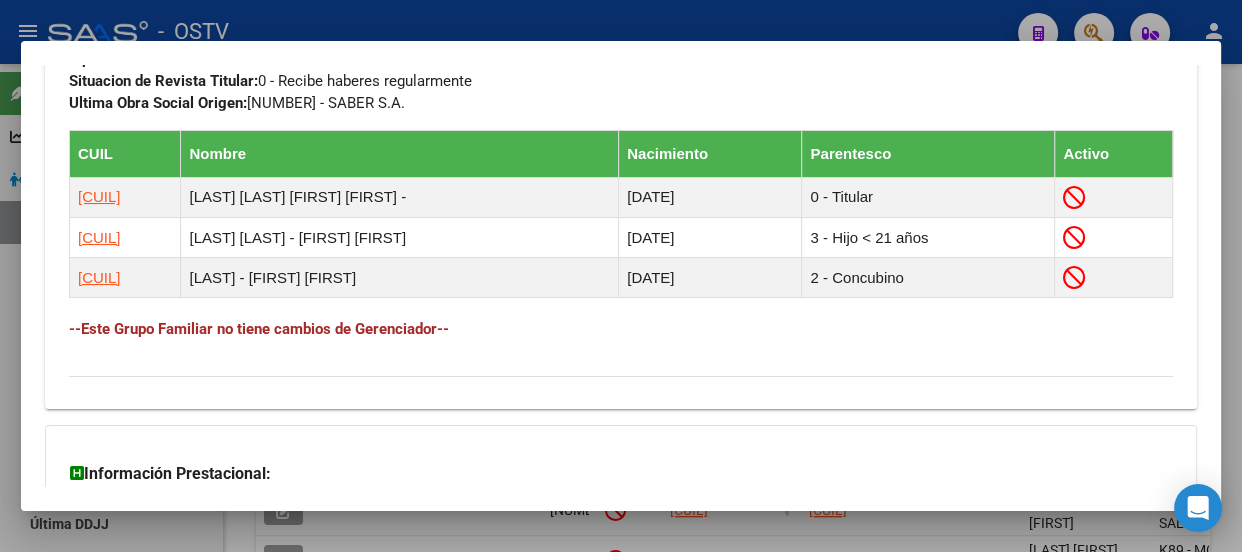 click at bounding box center [621, 276] 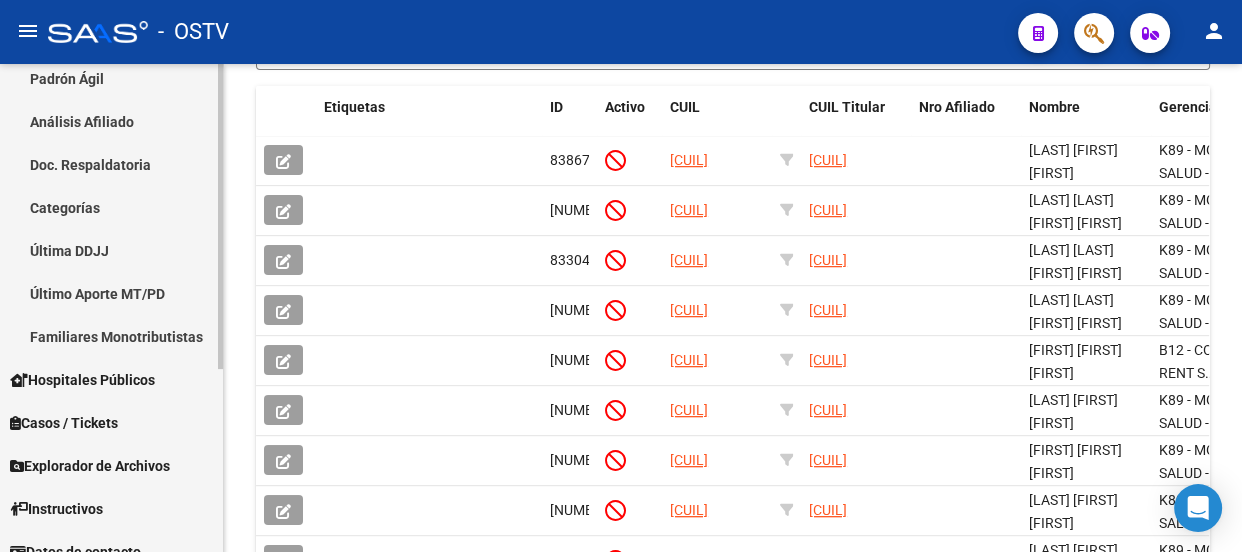 scroll, scrollTop: 293, scrollLeft: 0, axis: vertical 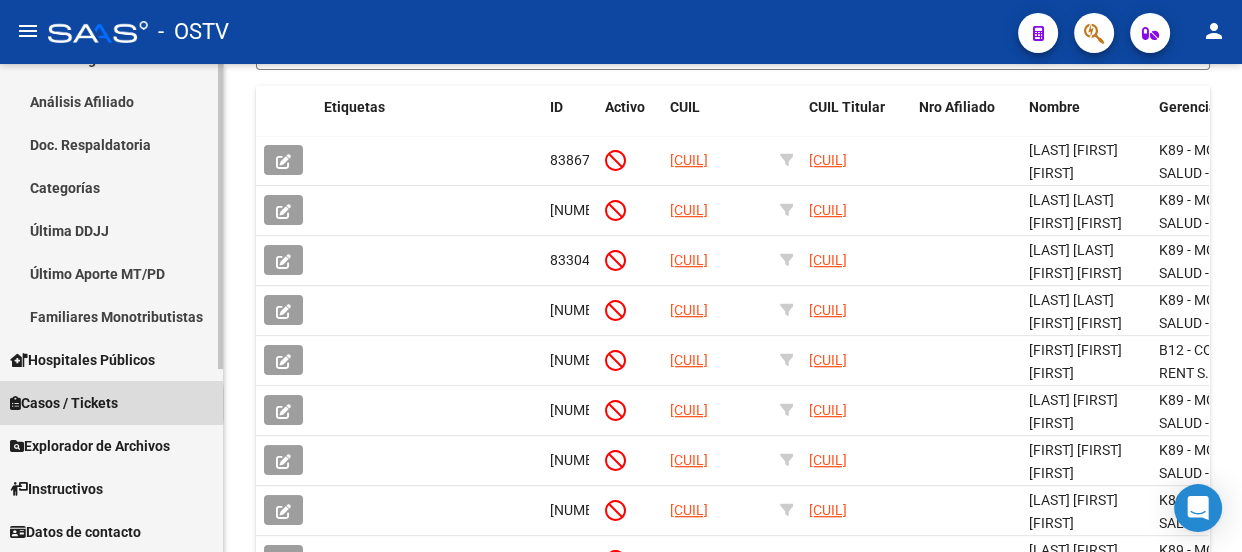 click on "Casos / Tickets" at bounding box center [64, 403] 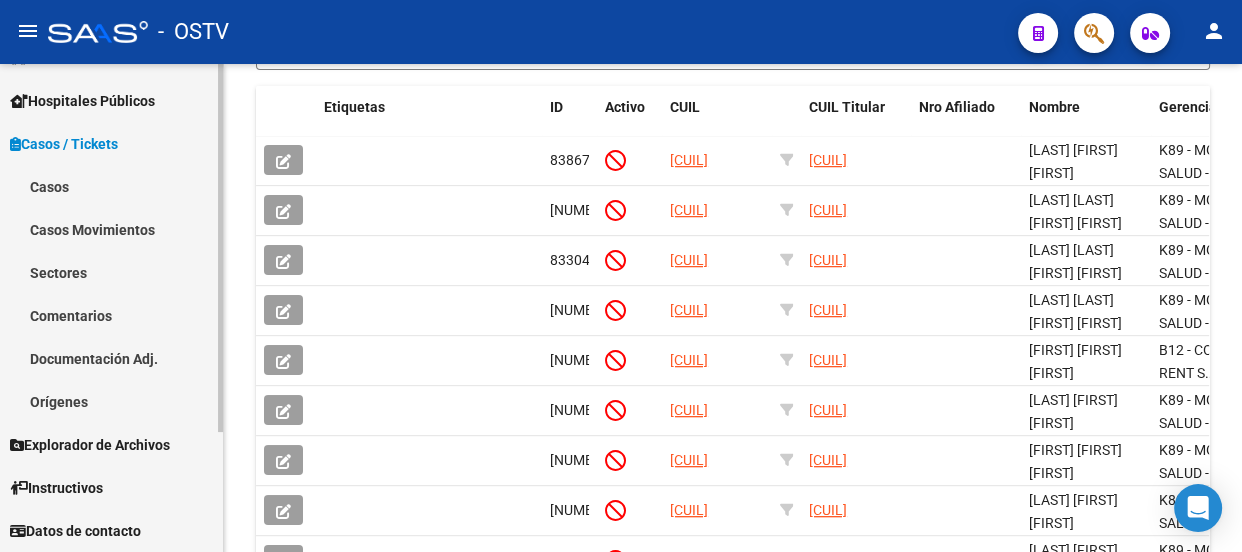 scroll, scrollTop: 121, scrollLeft: 0, axis: vertical 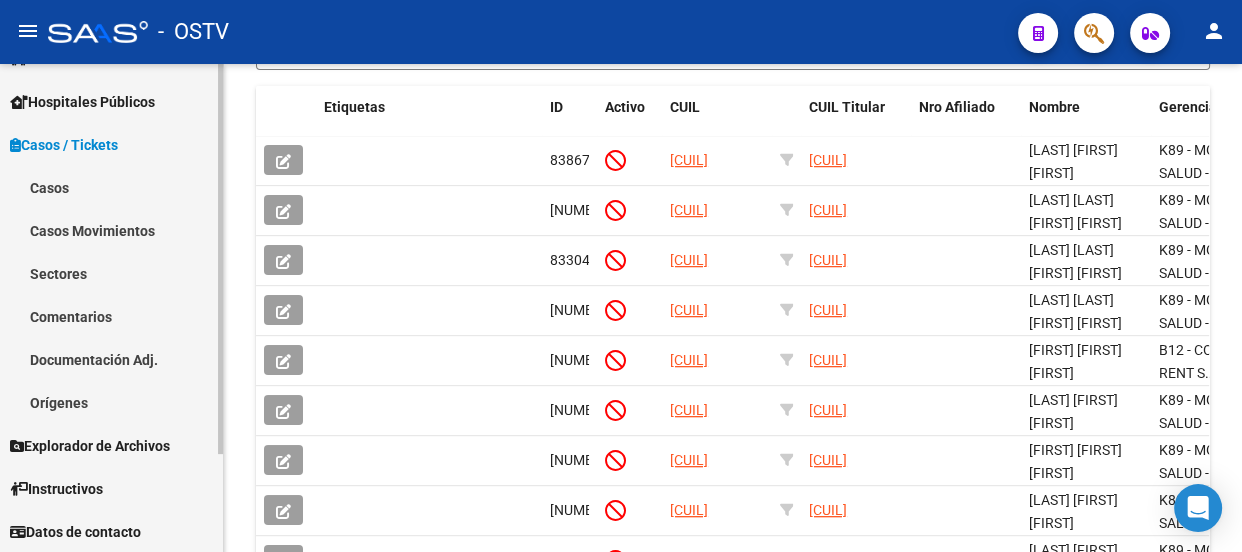 click on "Casos" at bounding box center (111, 187) 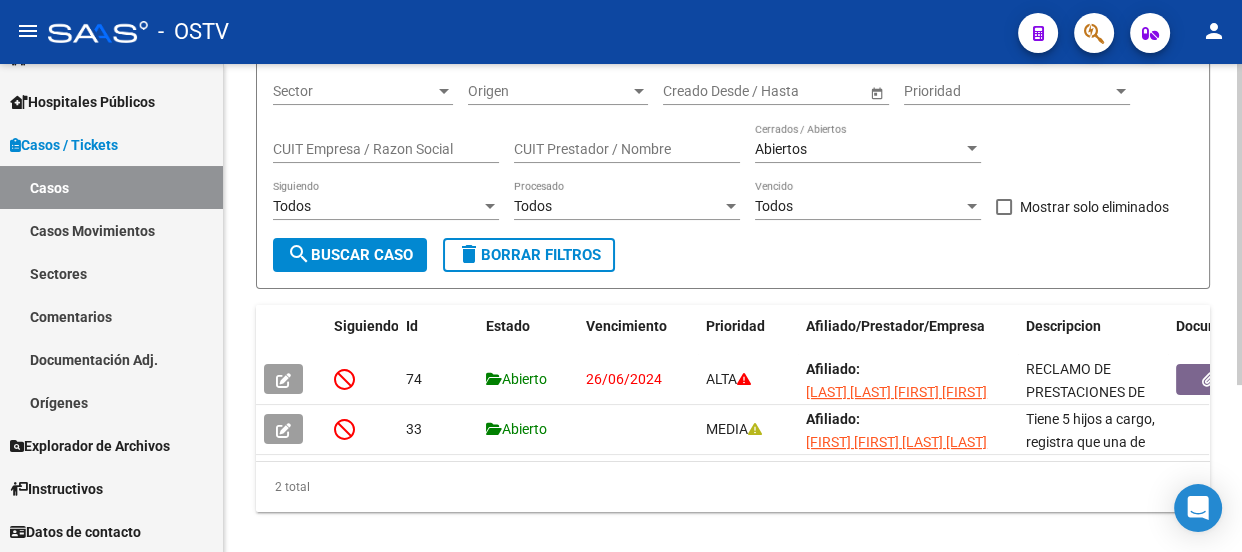 scroll, scrollTop: 162, scrollLeft: 0, axis: vertical 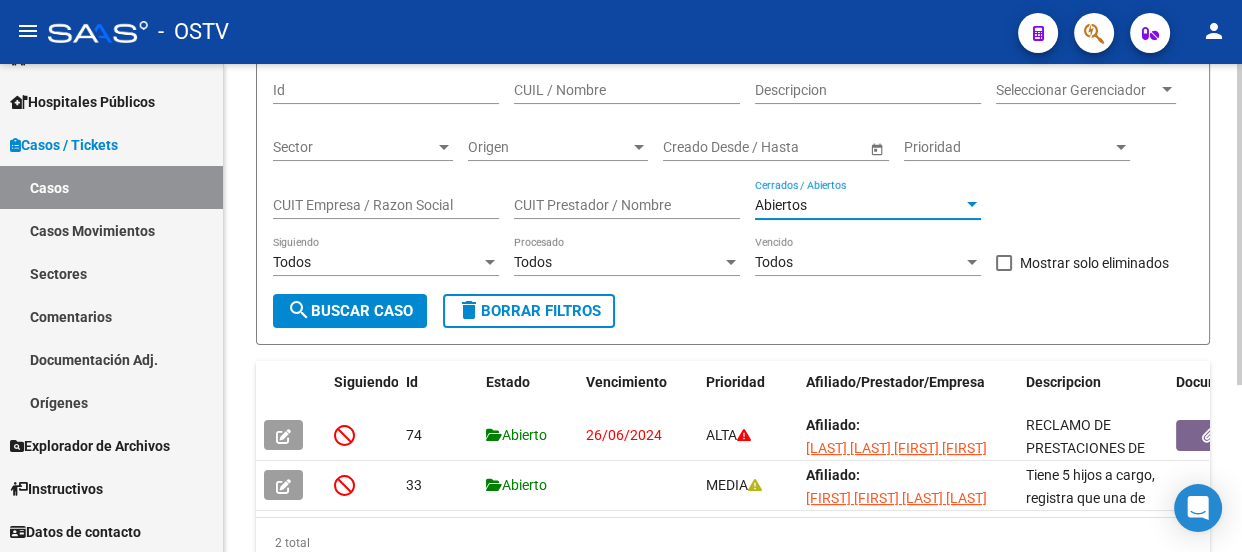 click on "Abiertos" at bounding box center [859, 205] 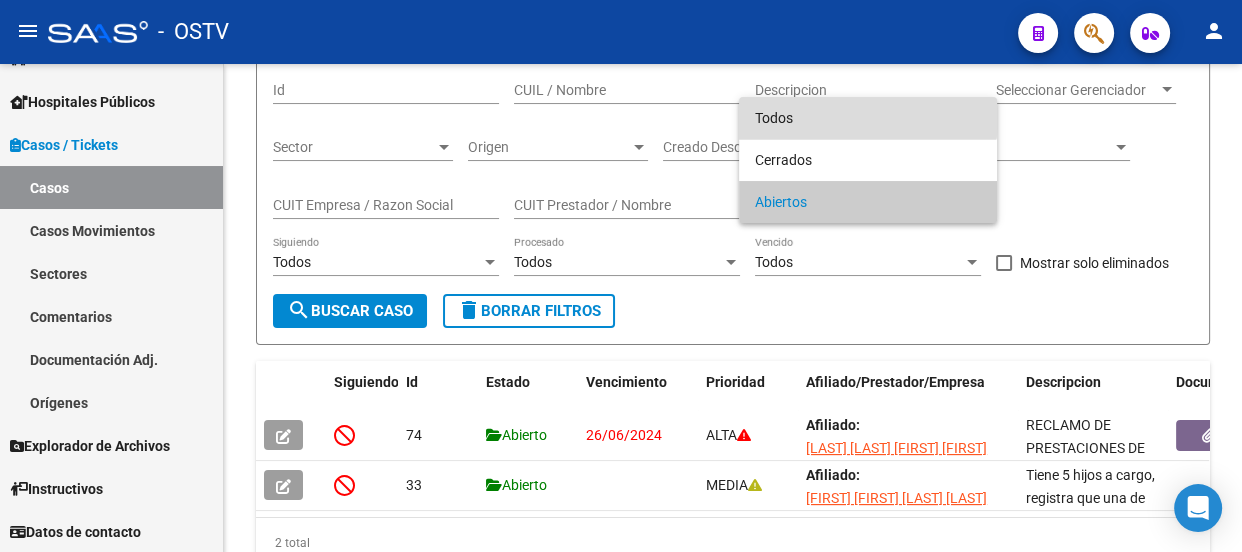 click on "Todos" at bounding box center (868, 118) 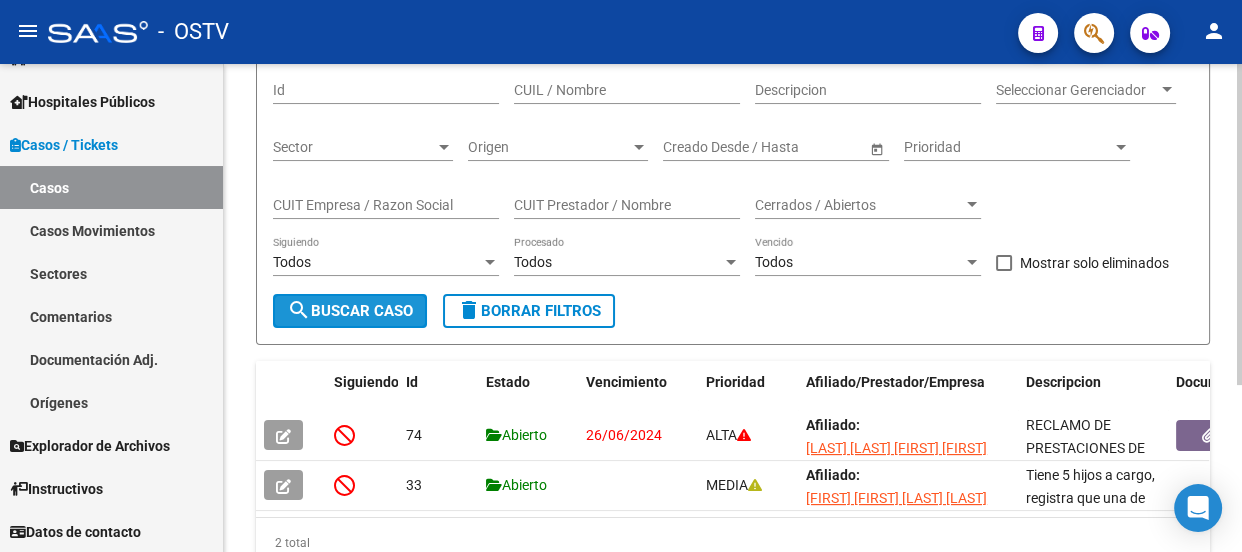 click on "search  Buscar Caso" 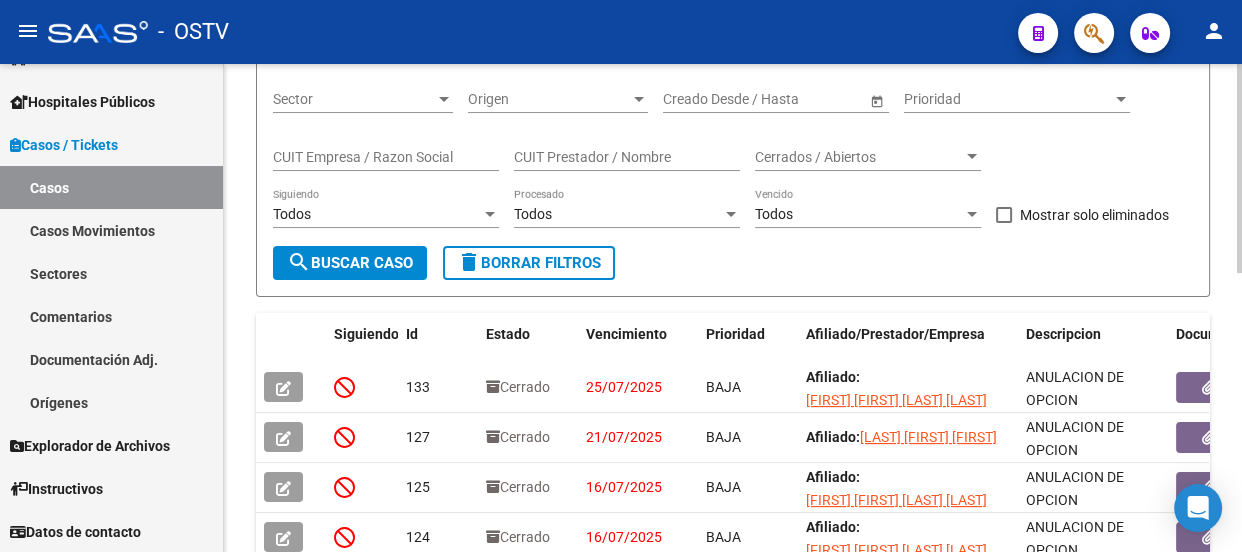 scroll, scrollTop: 253, scrollLeft: 0, axis: vertical 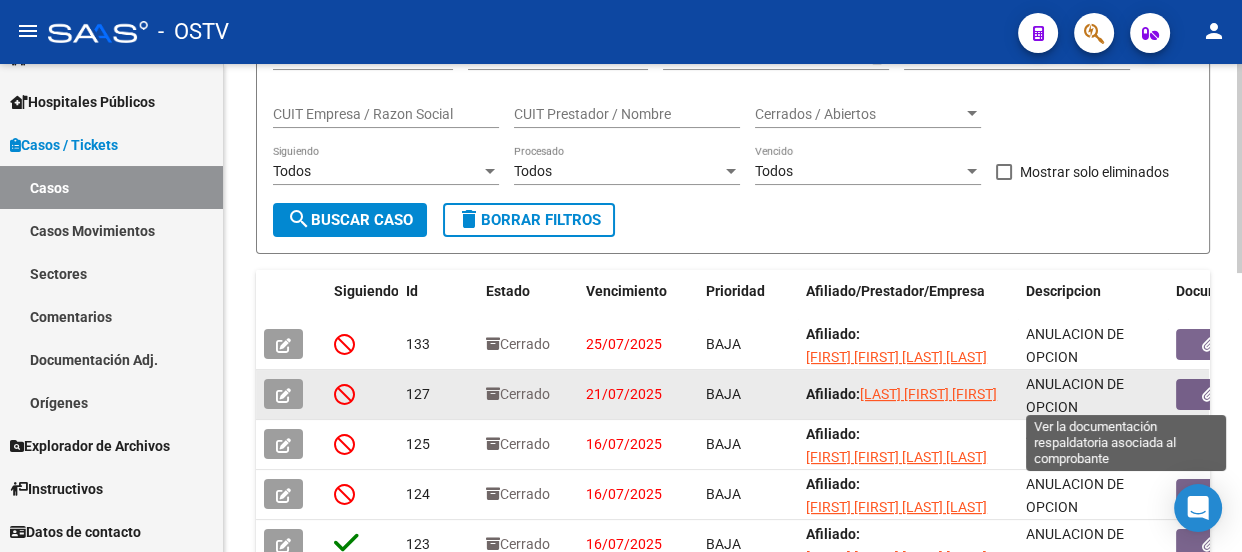 click 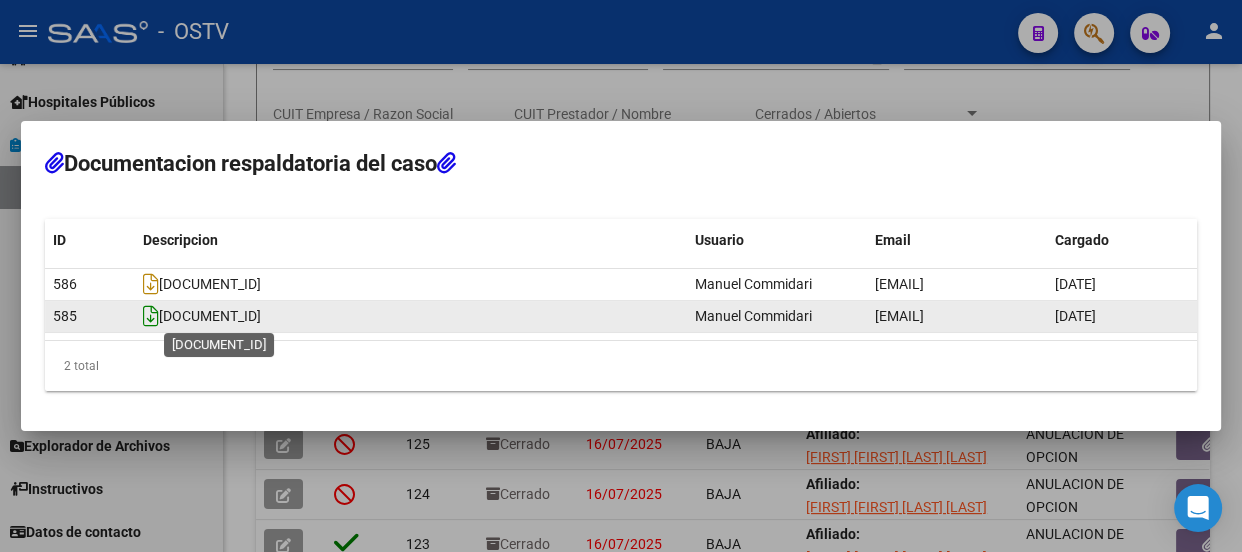 click 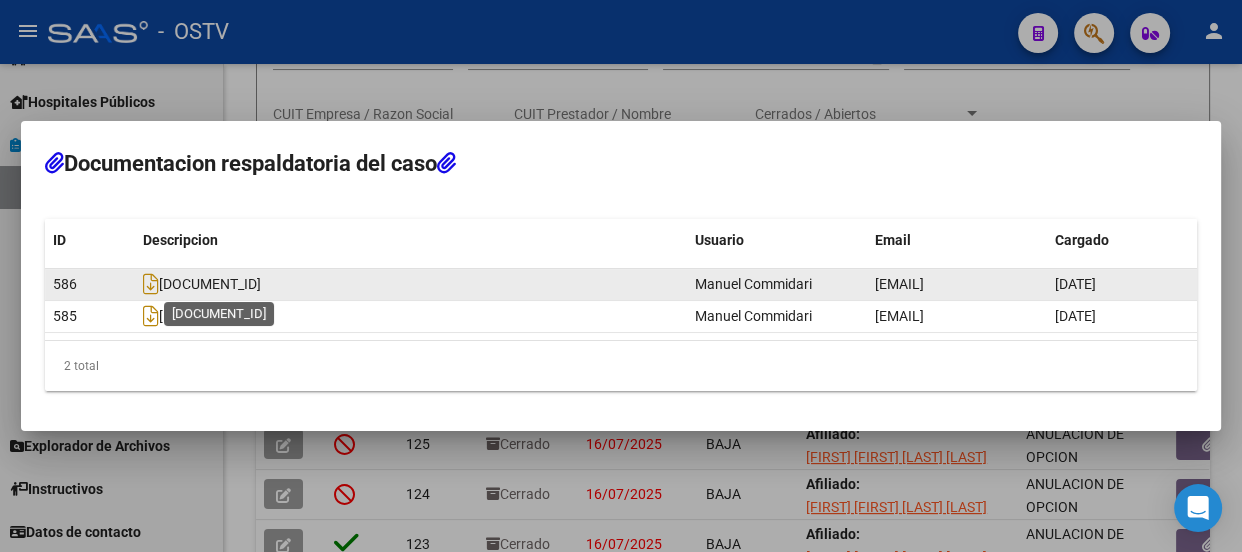 click on "[DOCUMENT_ID]" 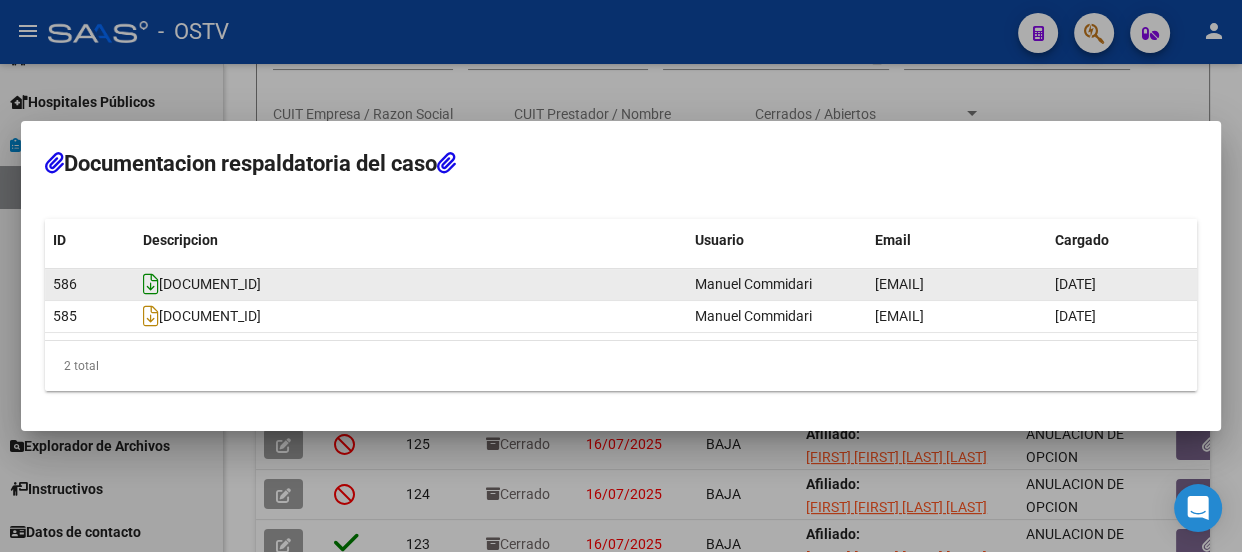 click 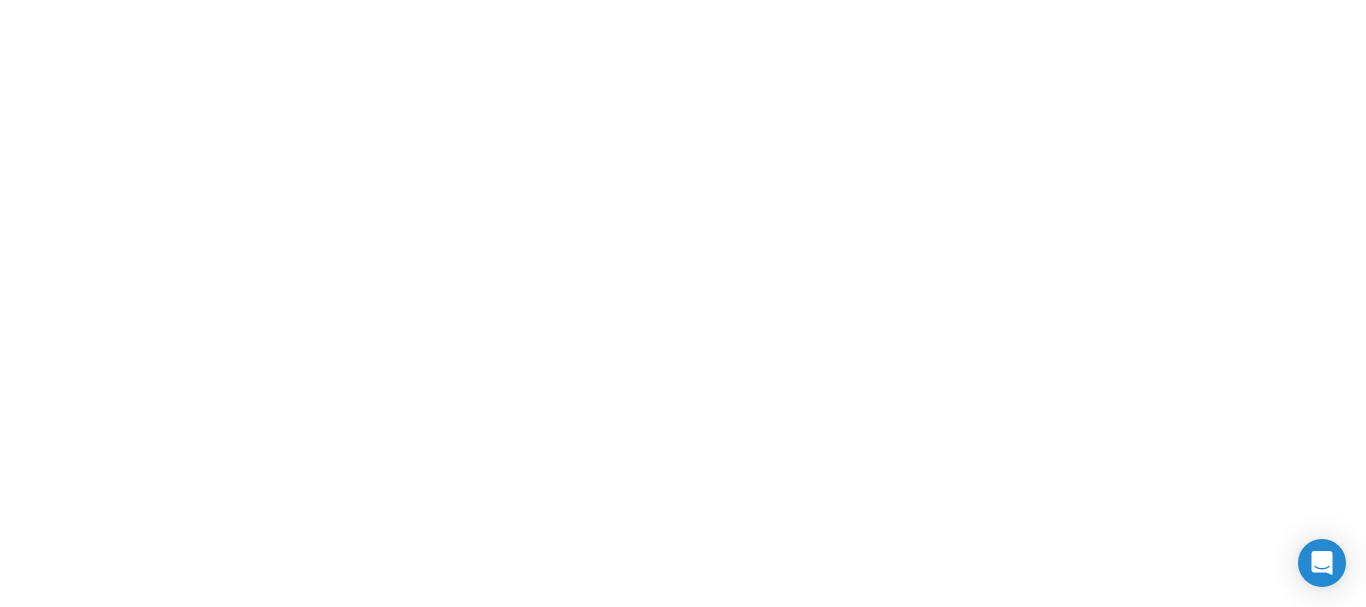 scroll, scrollTop: 0, scrollLeft: 0, axis: both 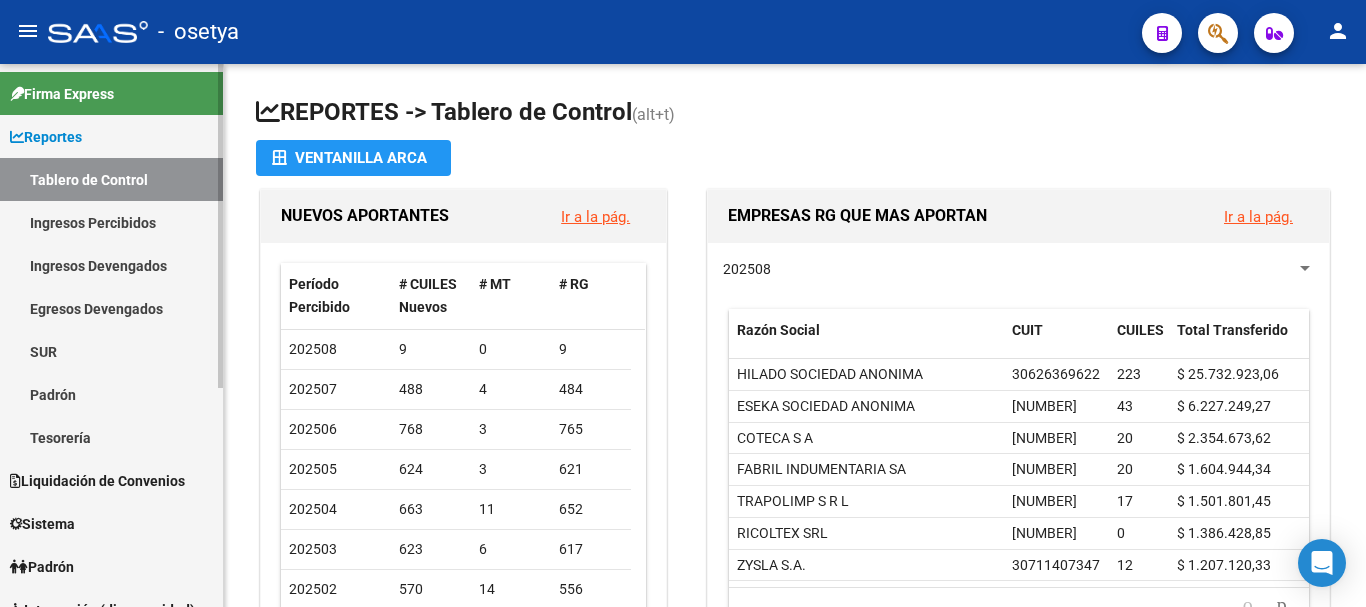 click on "Padrón" at bounding box center [111, 394] 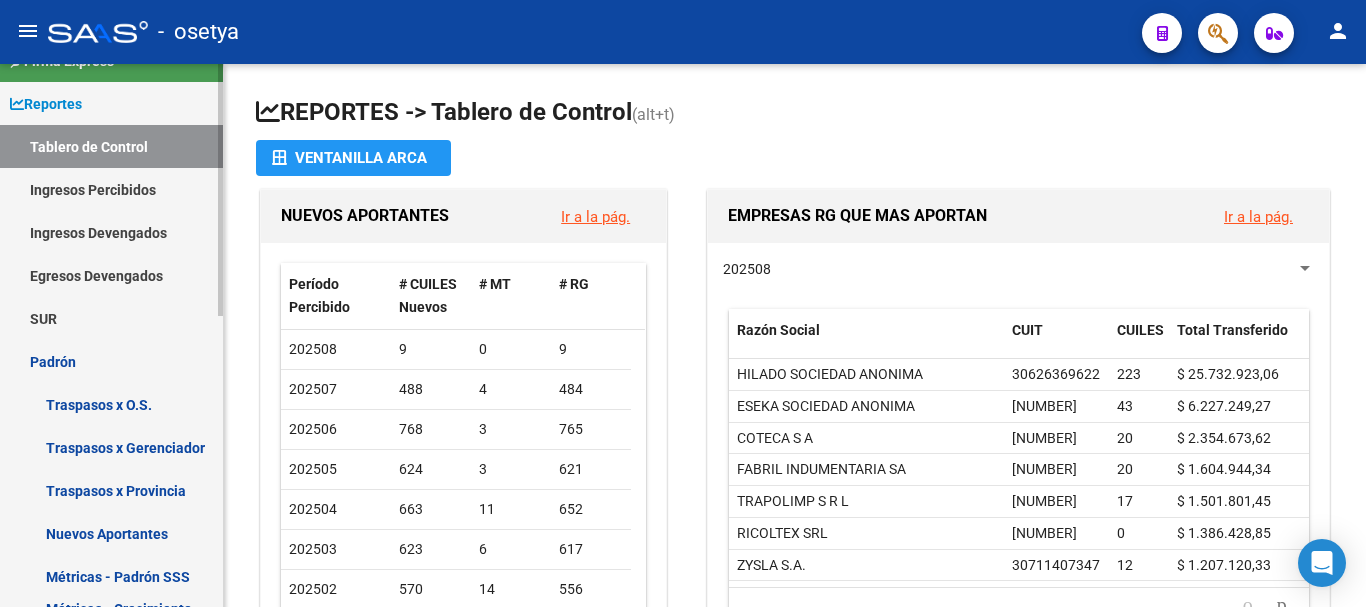 scroll, scrollTop: 0, scrollLeft: 0, axis: both 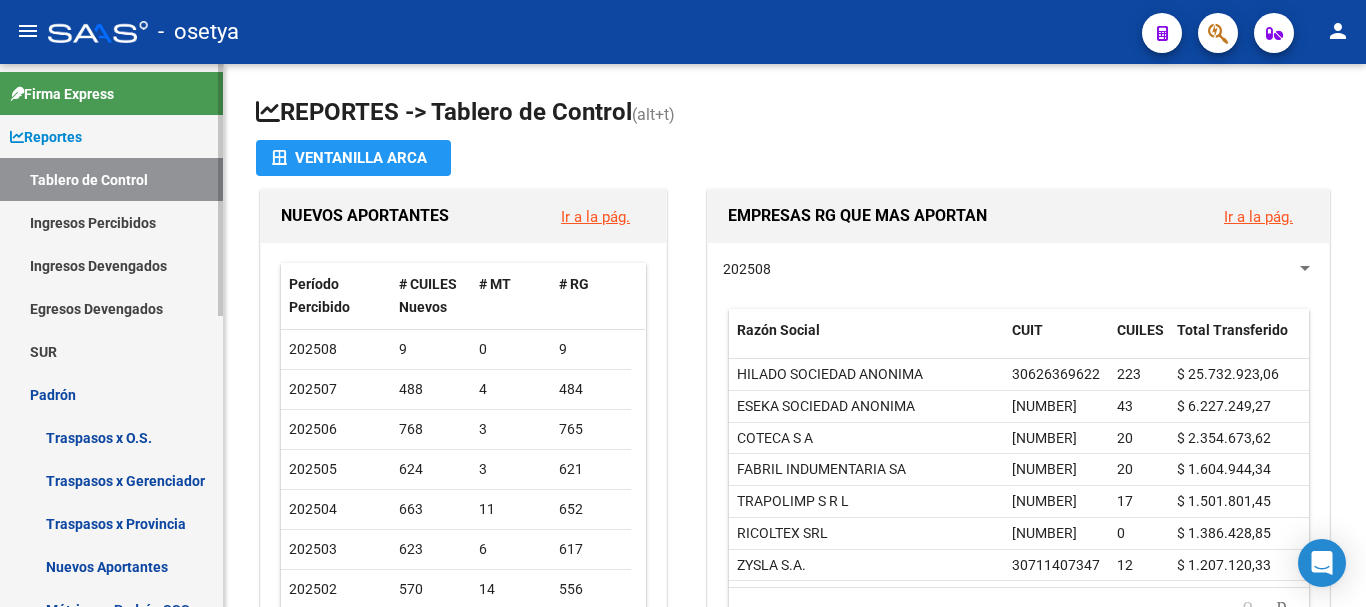 click on "Padrón" at bounding box center (111, 394) 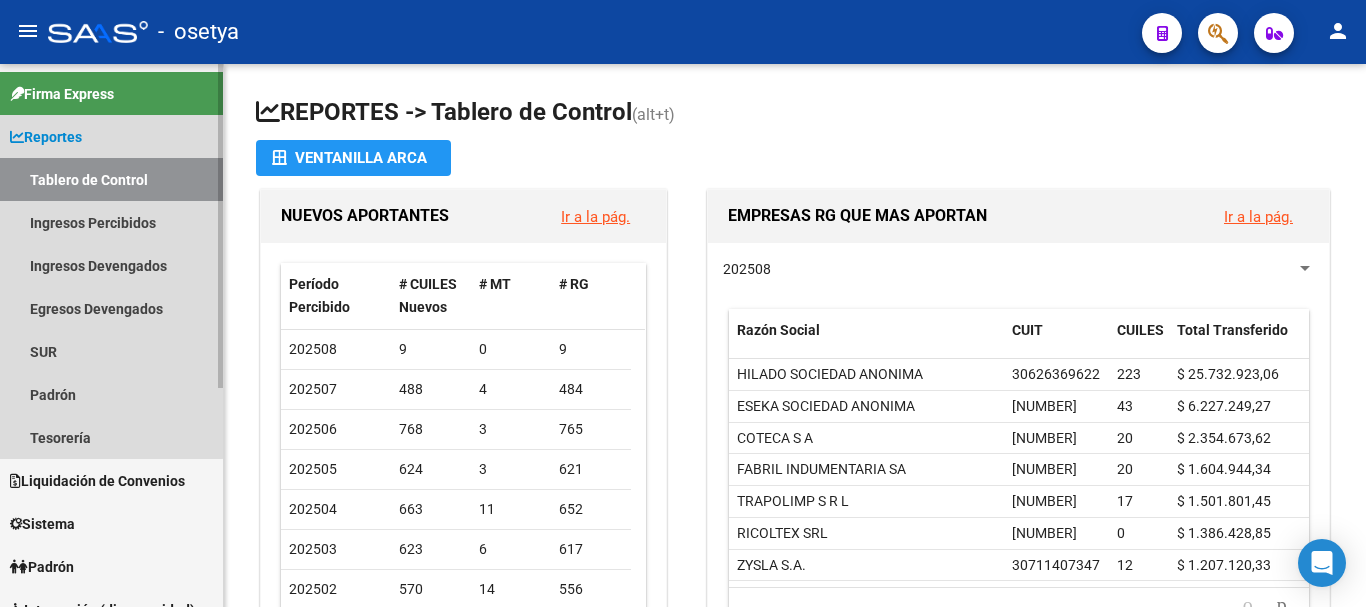 click on "Tablero de Control" at bounding box center [111, 179] 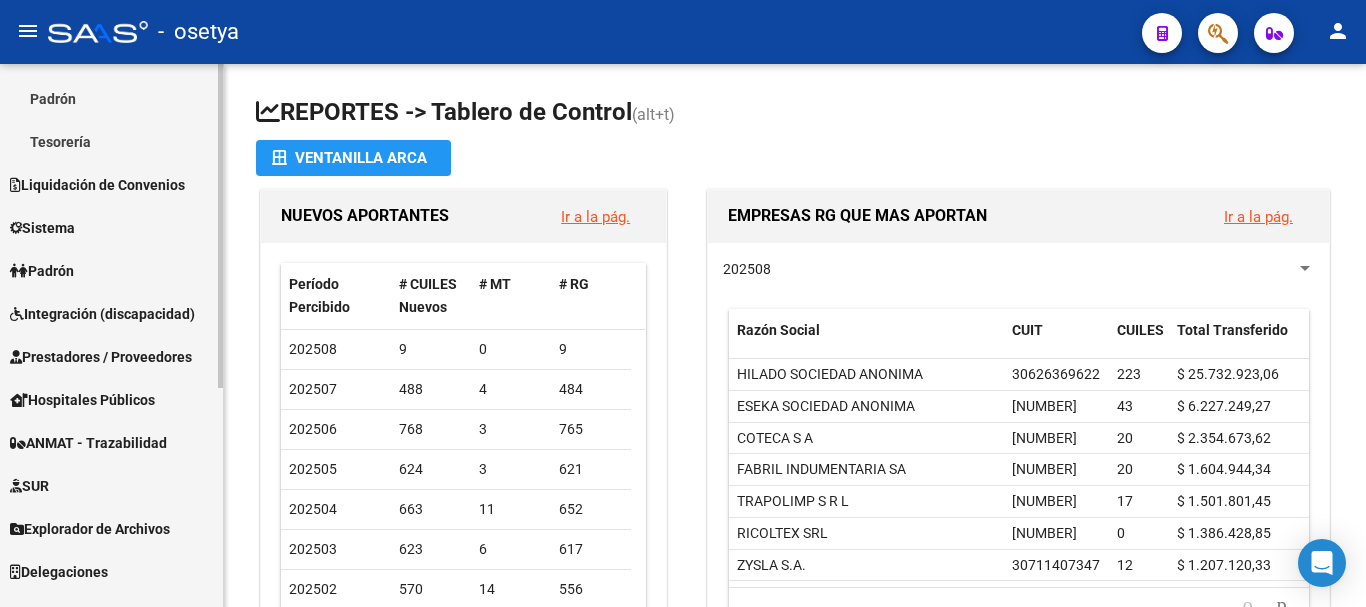 scroll, scrollTop: 300, scrollLeft: 0, axis: vertical 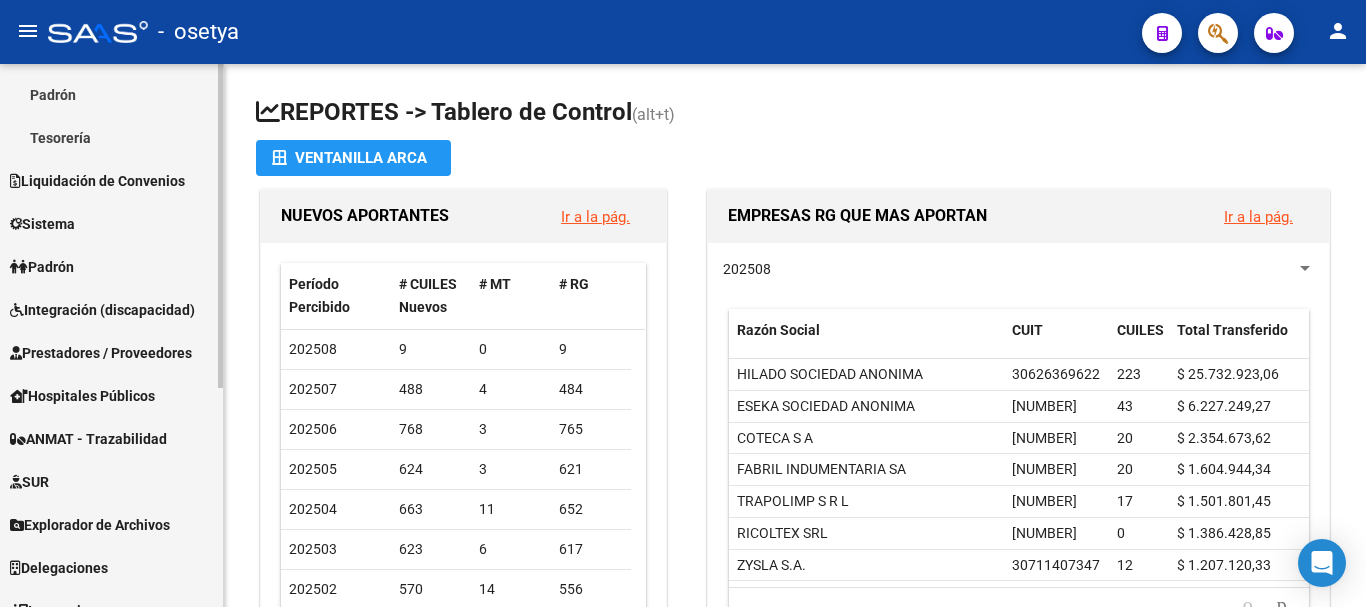 click on "Padrón" at bounding box center [111, 266] 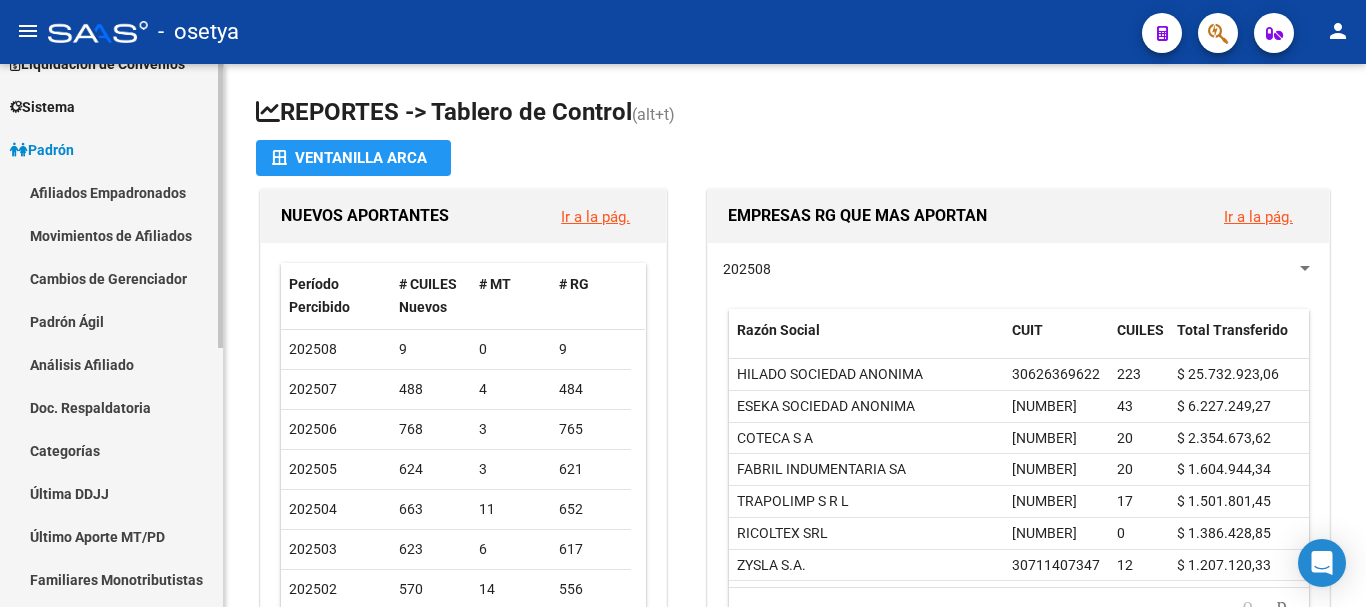 scroll, scrollTop: 100, scrollLeft: 0, axis: vertical 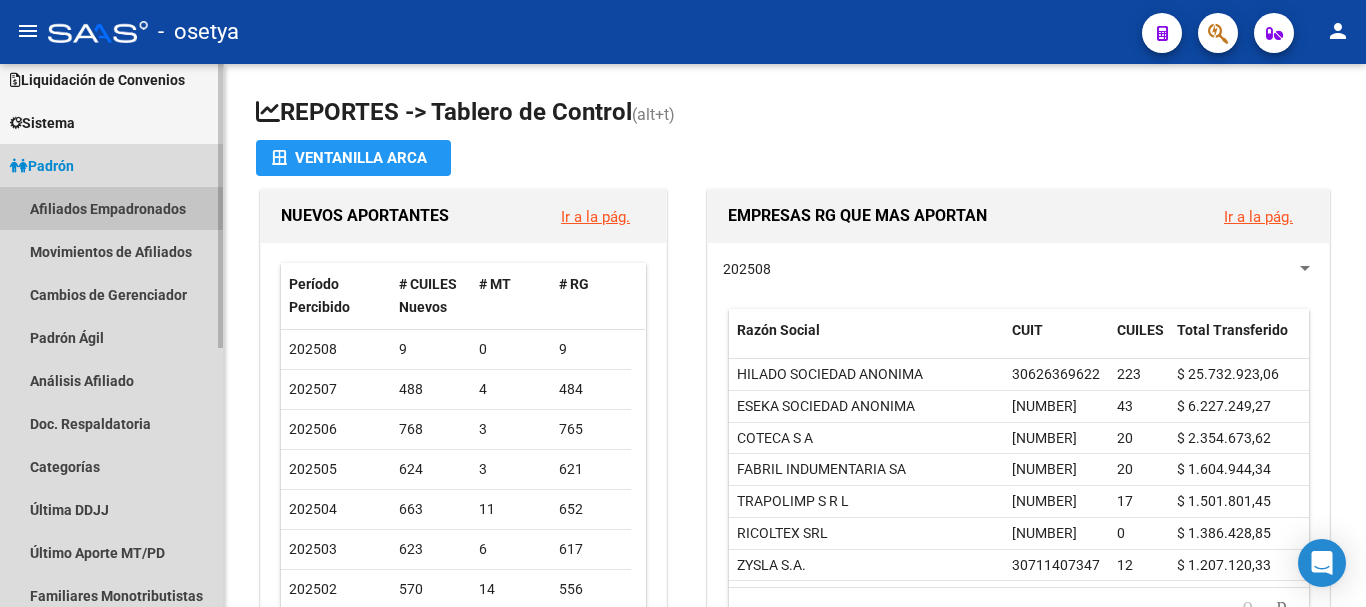 click on "Afiliados Empadronados" at bounding box center (111, 208) 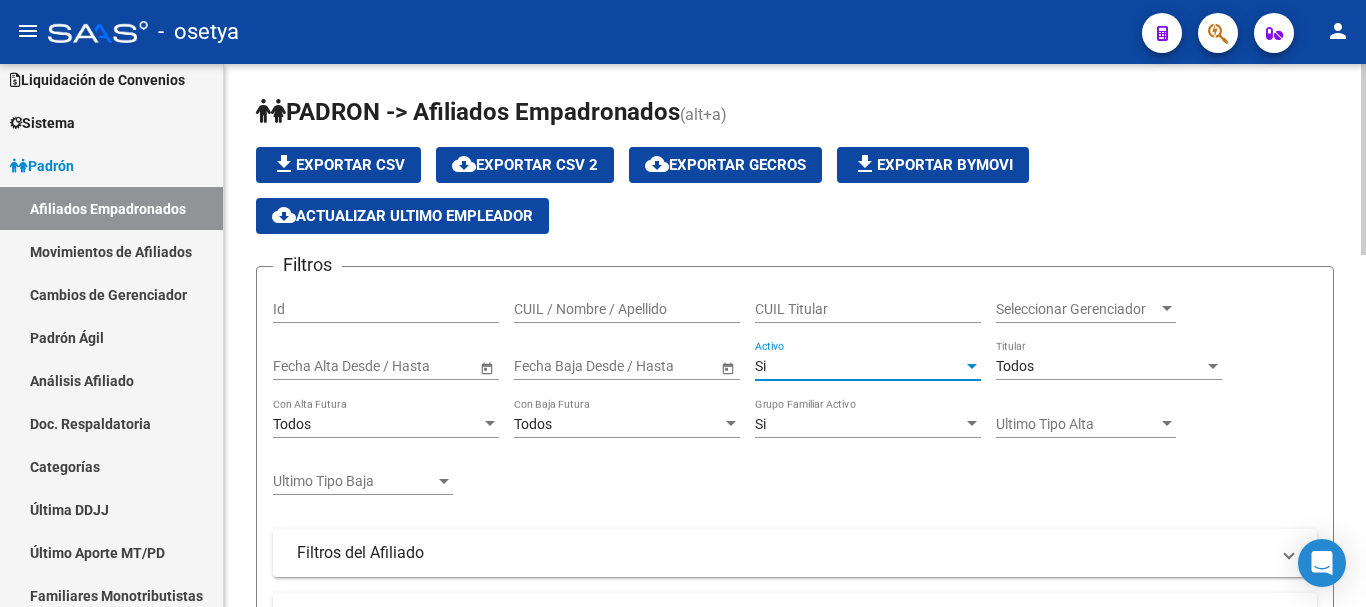click on "Si" at bounding box center [859, 366] 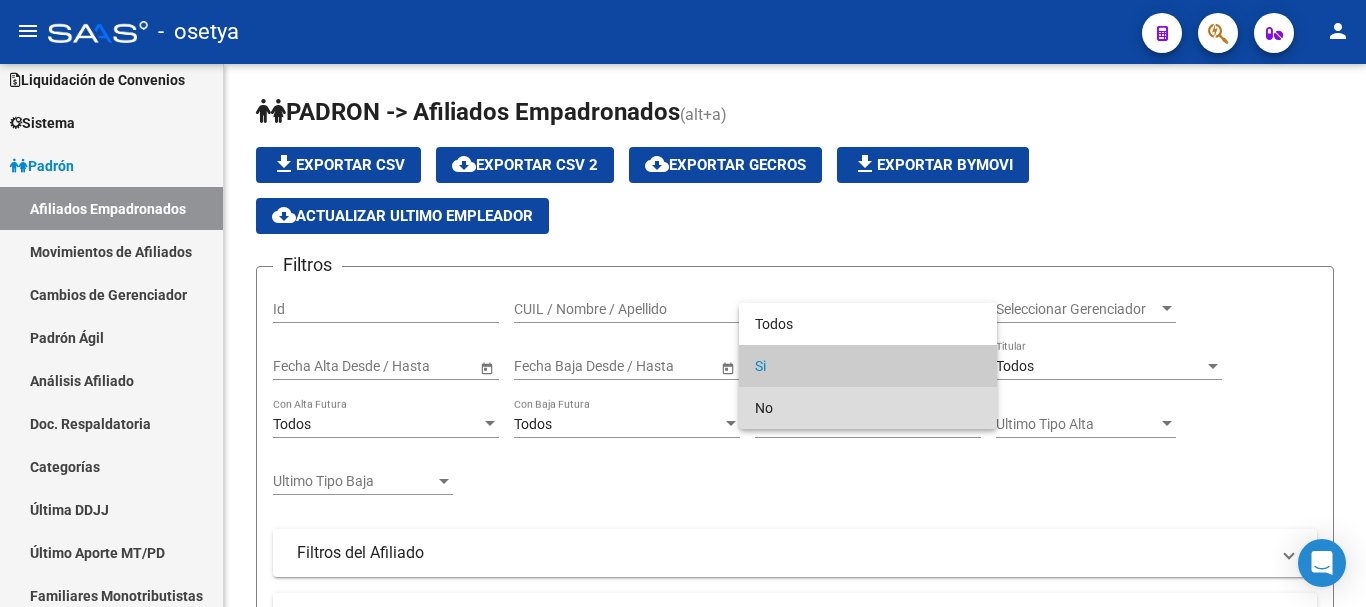 click on "No" at bounding box center (868, 408) 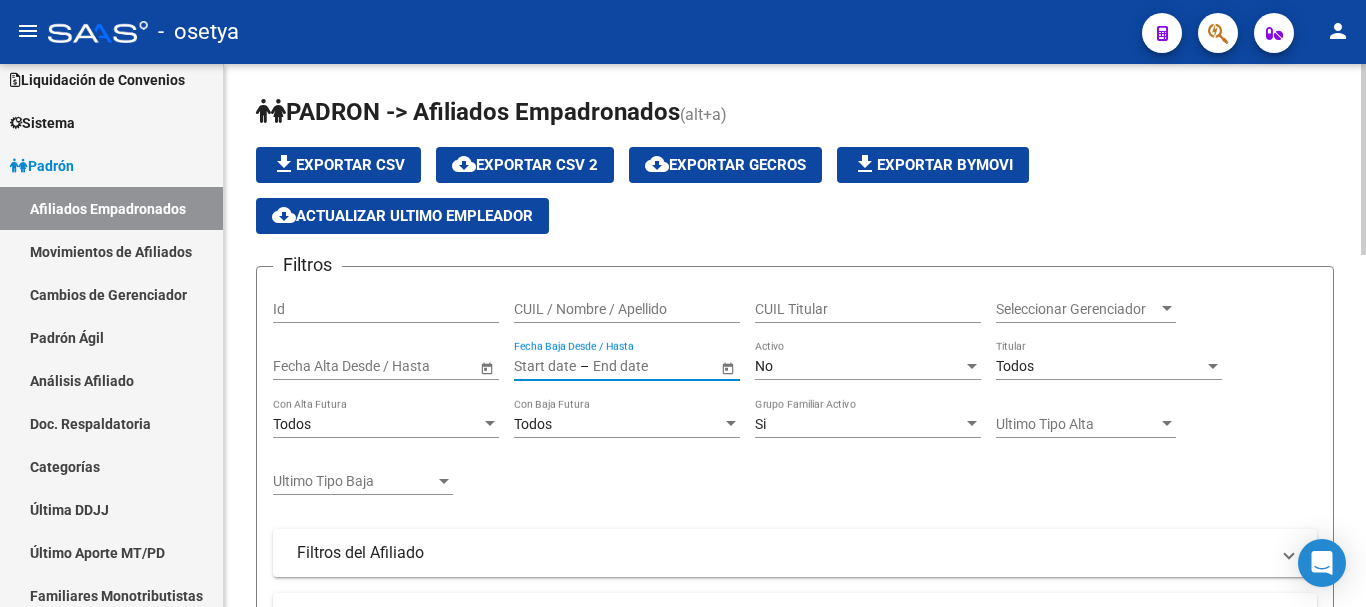 click at bounding box center (642, 366) 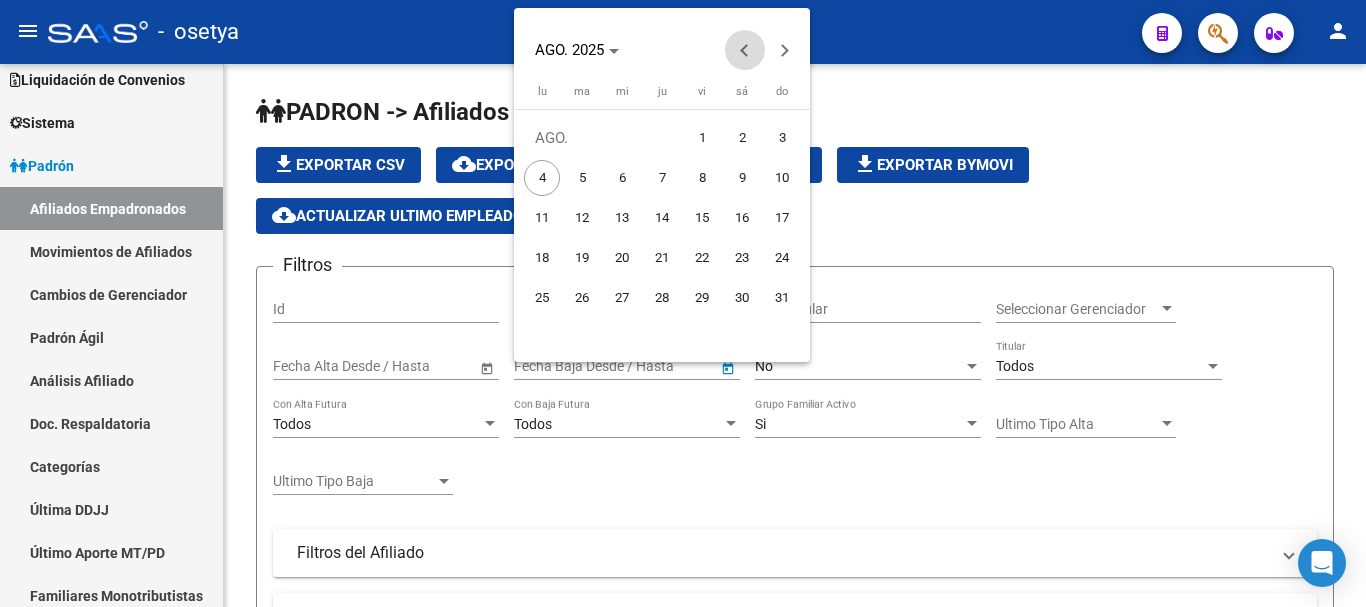 click at bounding box center [745, 50] 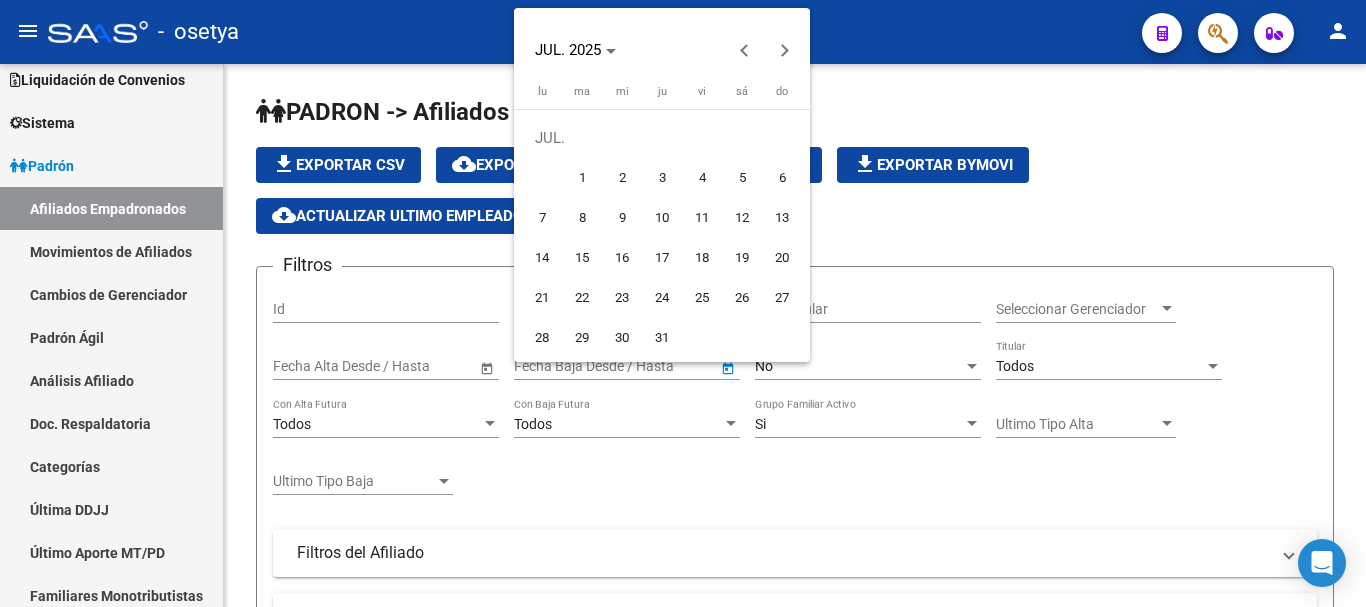 click on "10" at bounding box center (662, 218) 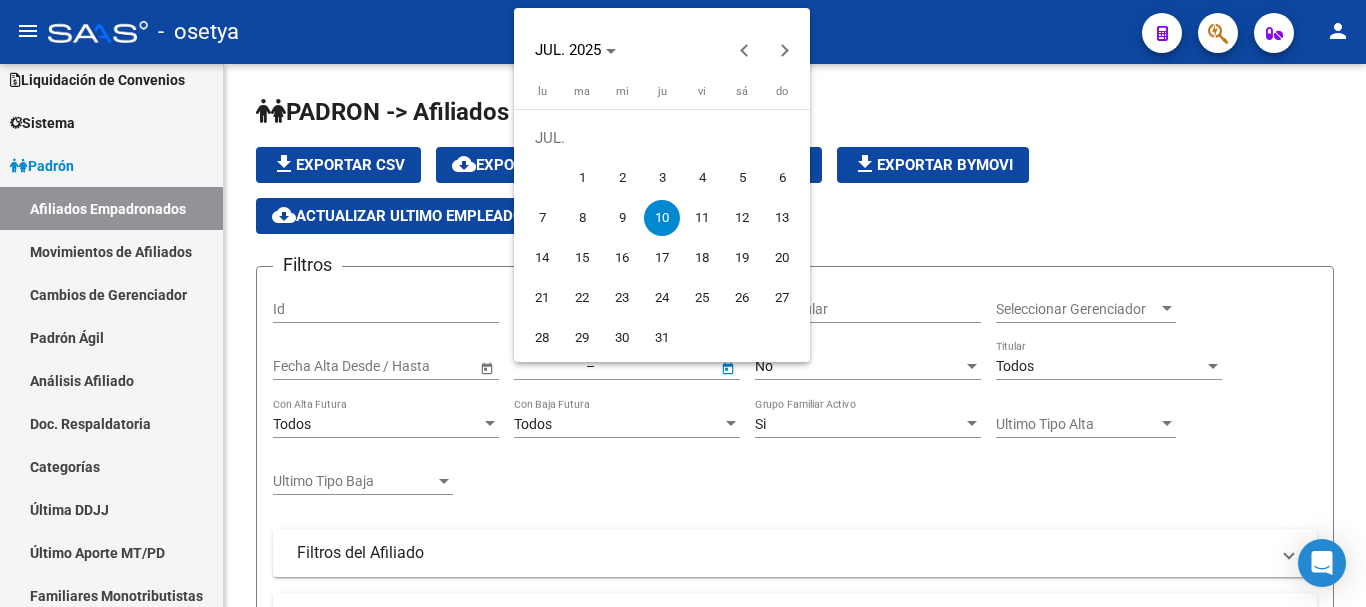 type on "10/7/2025" 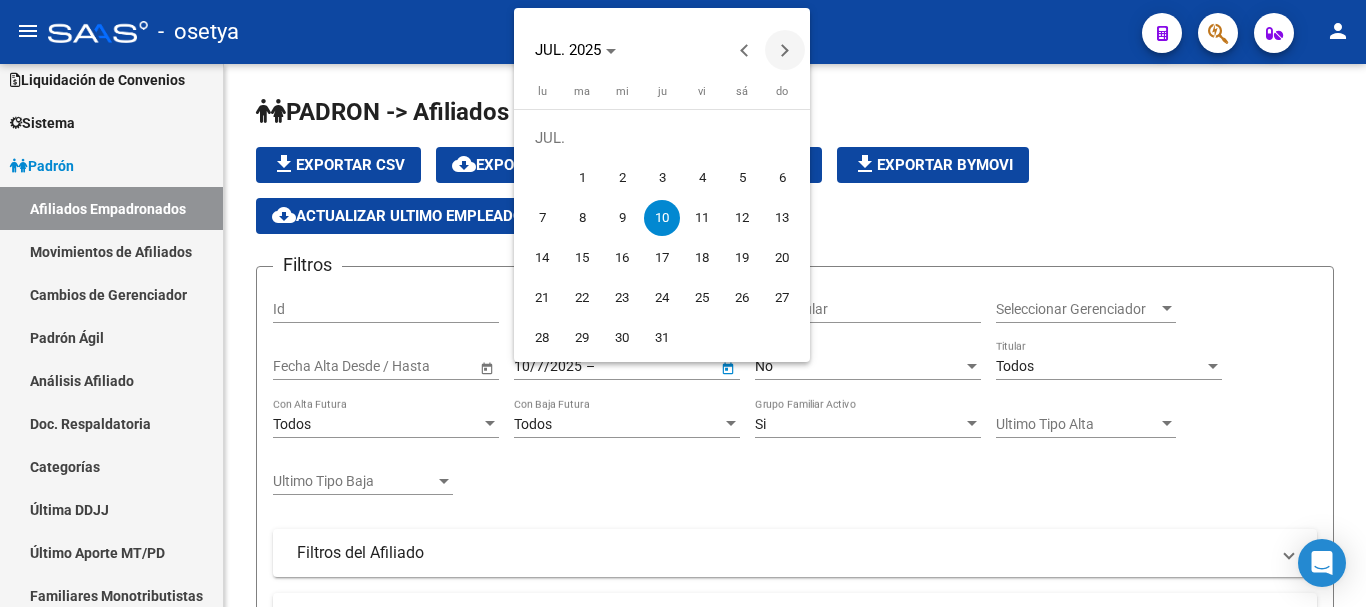 click at bounding box center [785, 50] 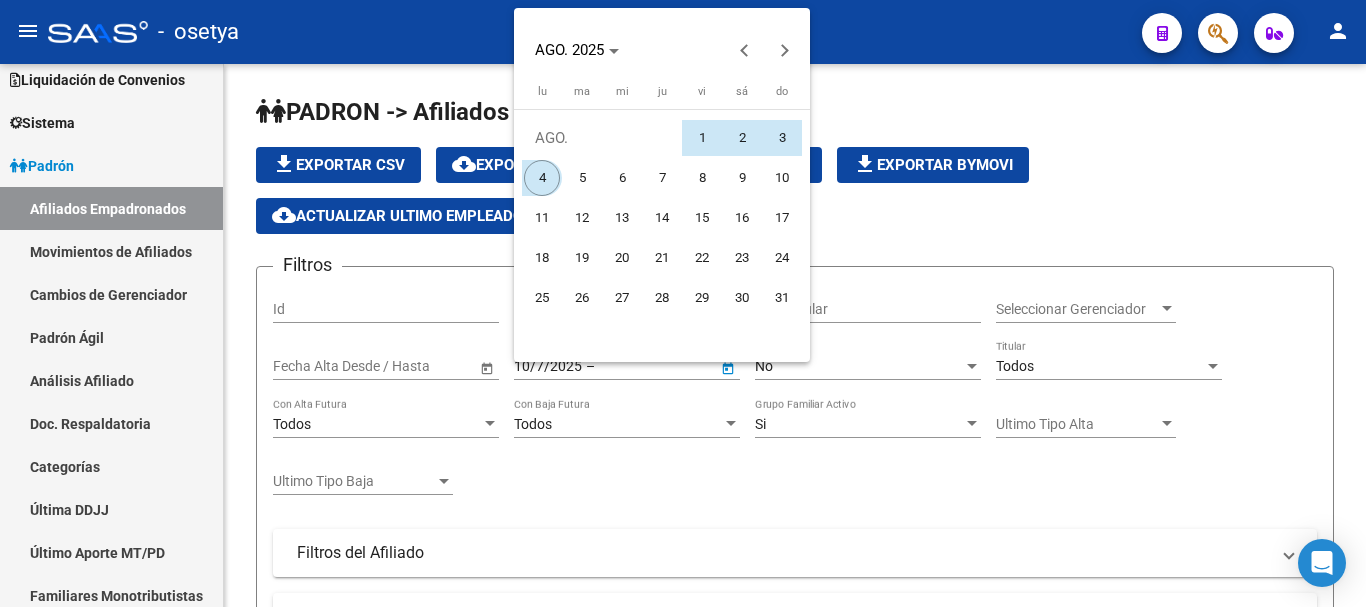 click on "4" at bounding box center (542, 178) 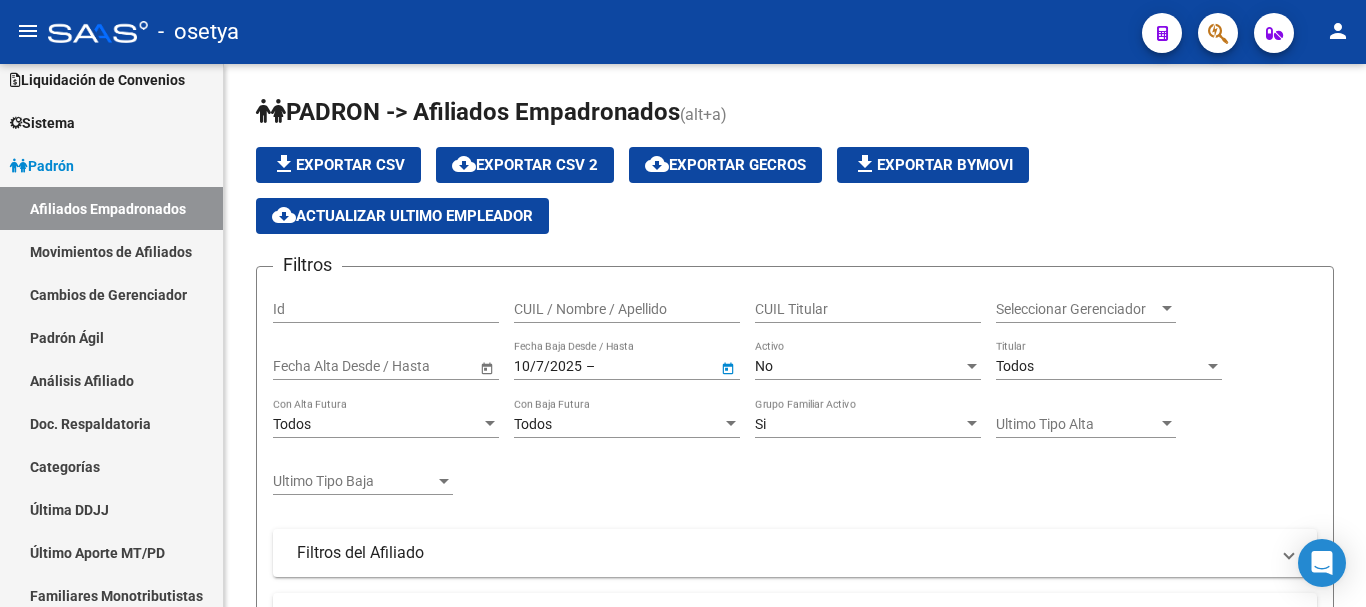type on "4/8/2025" 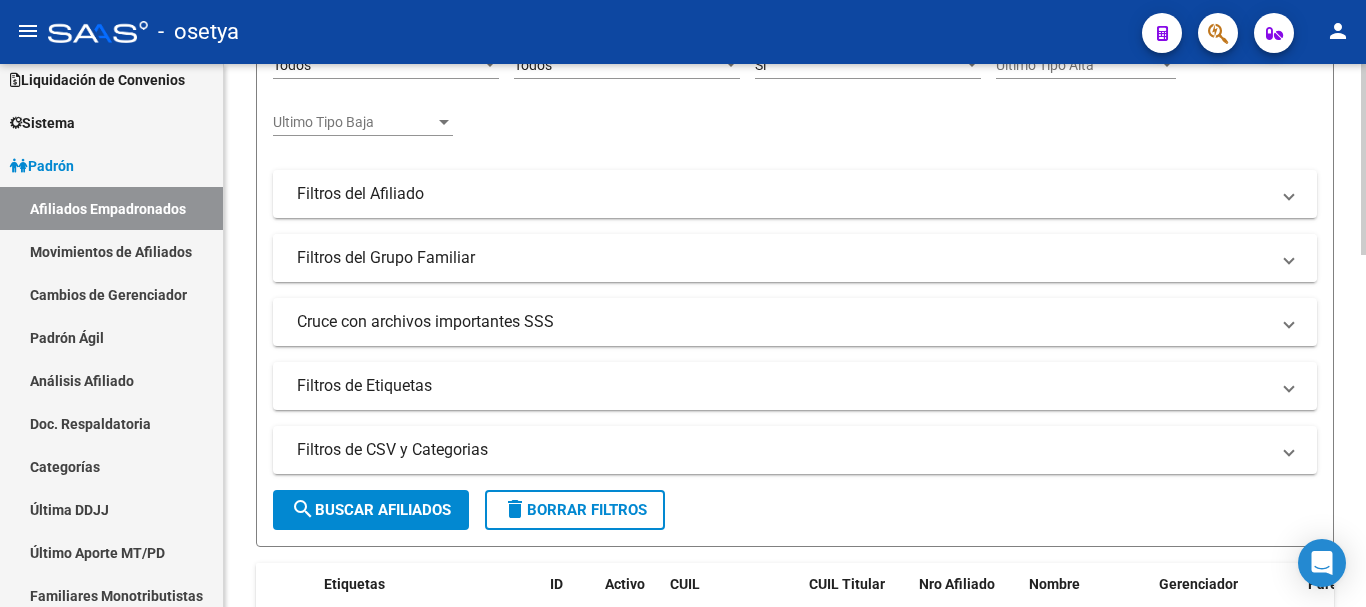 scroll, scrollTop: 400, scrollLeft: 0, axis: vertical 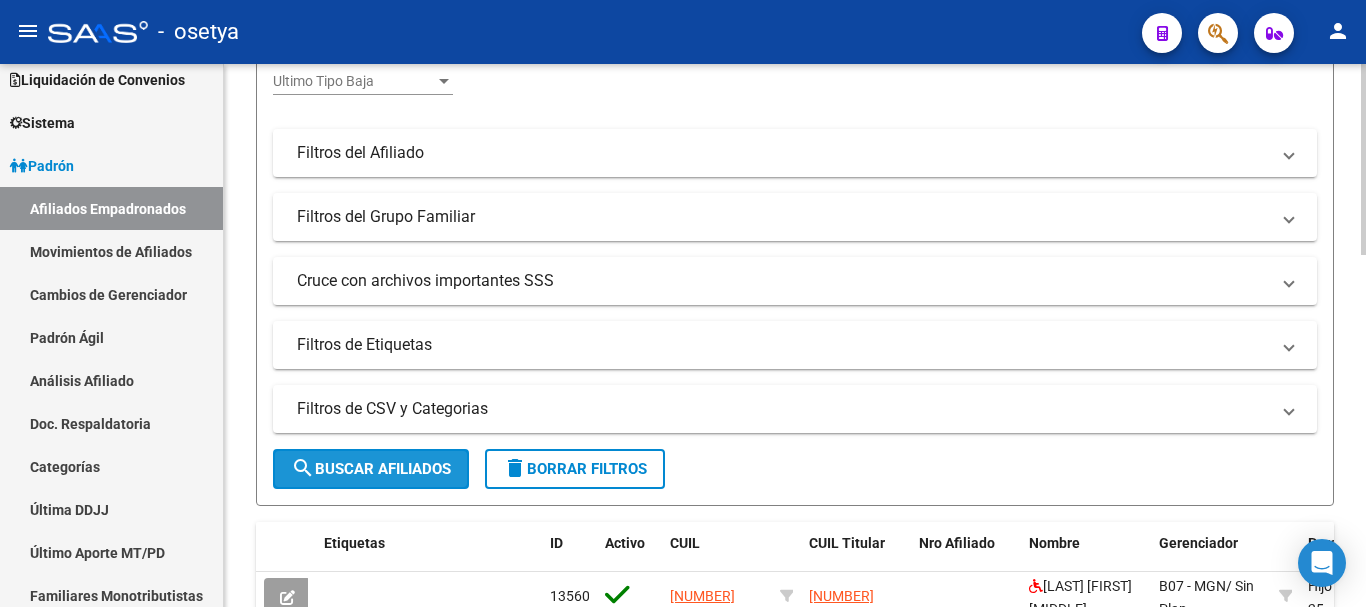 click on "search  Buscar Afiliados" 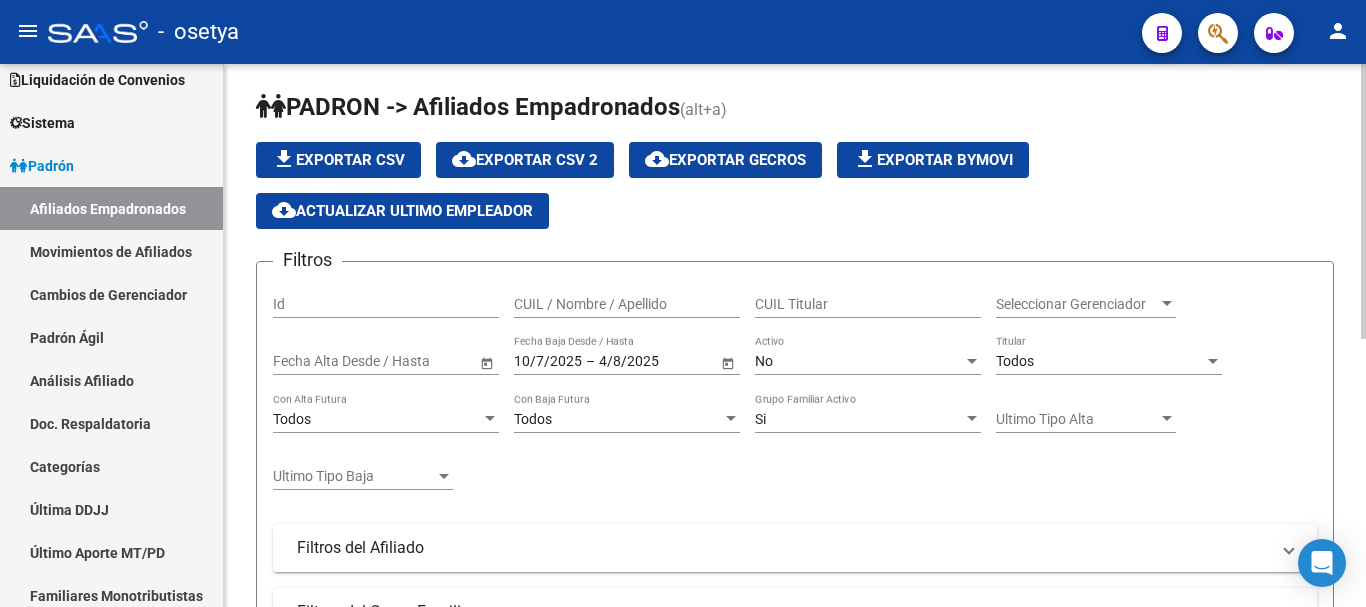 scroll, scrollTop: 0, scrollLeft: 0, axis: both 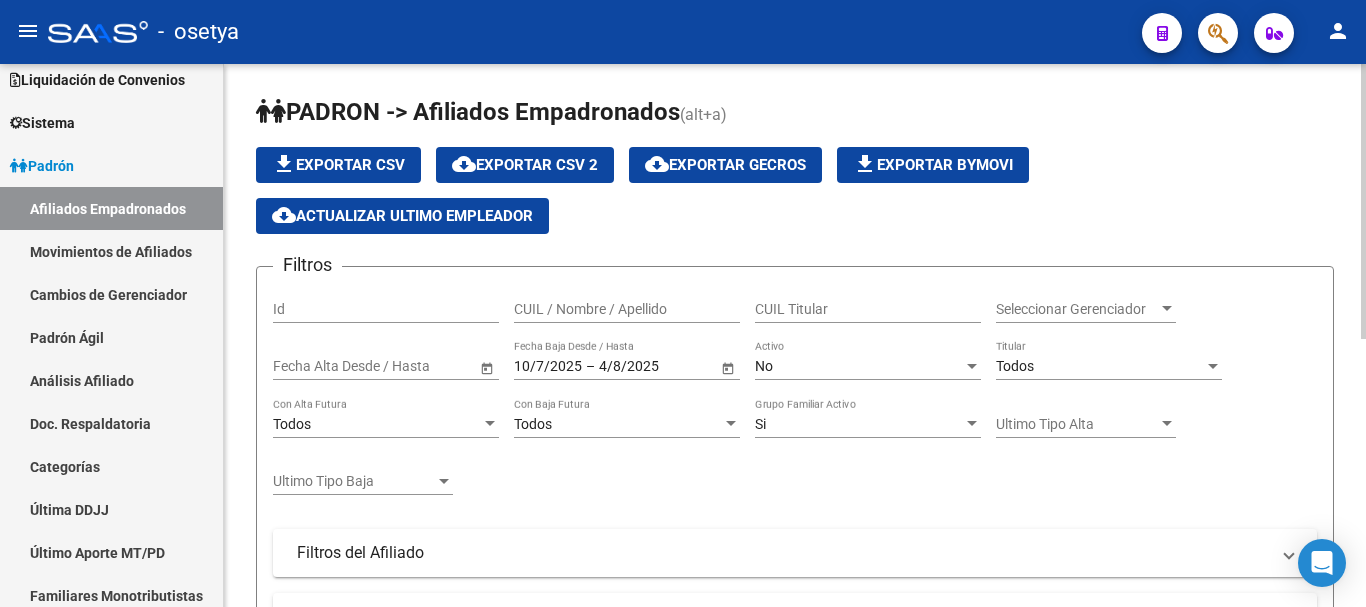 click on "file_download  Exportar CSV  cloud_download  Exportar CSV 2  cloud_download  Exportar GECROS  file_download  Exportar Bymovi  cloud_download  Actualizar ultimo Empleador" 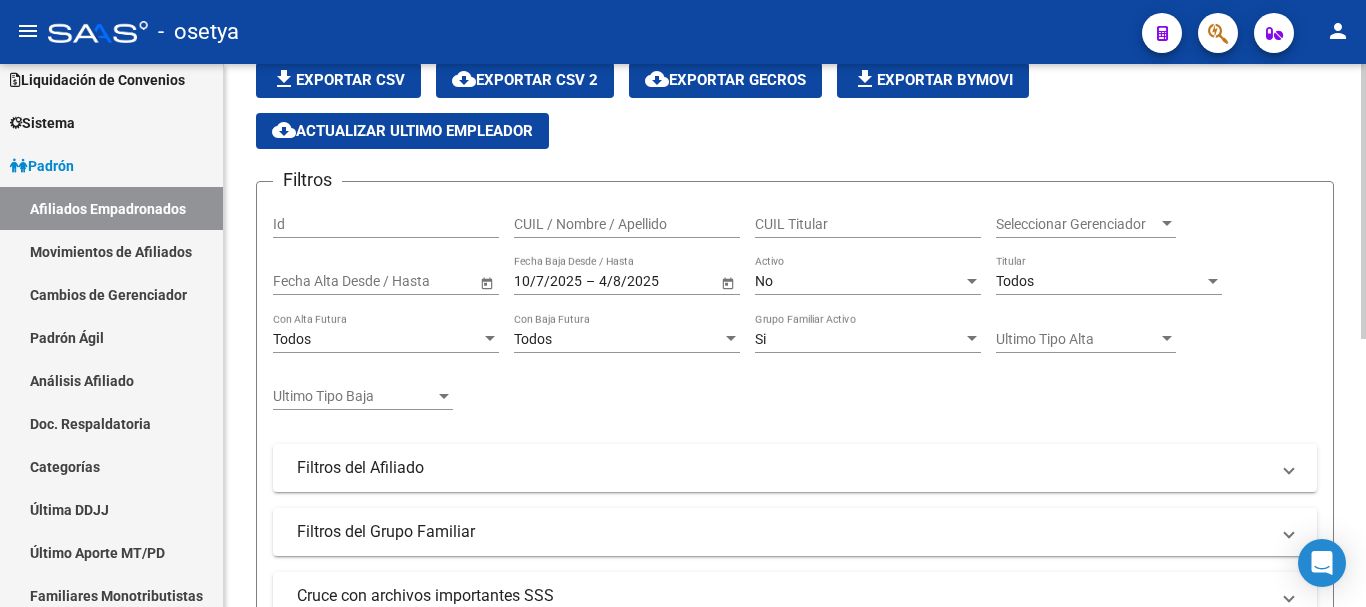 scroll, scrollTop: 300, scrollLeft: 0, axis: vertical 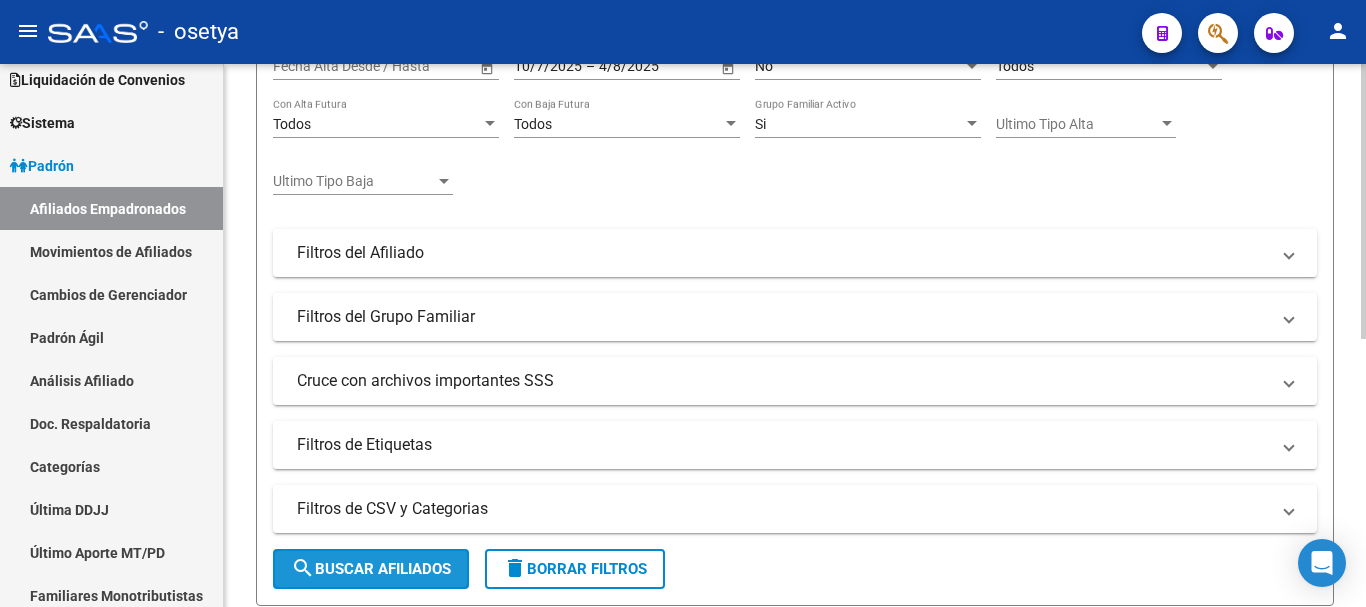 click on "search  Buscar Afiliados" 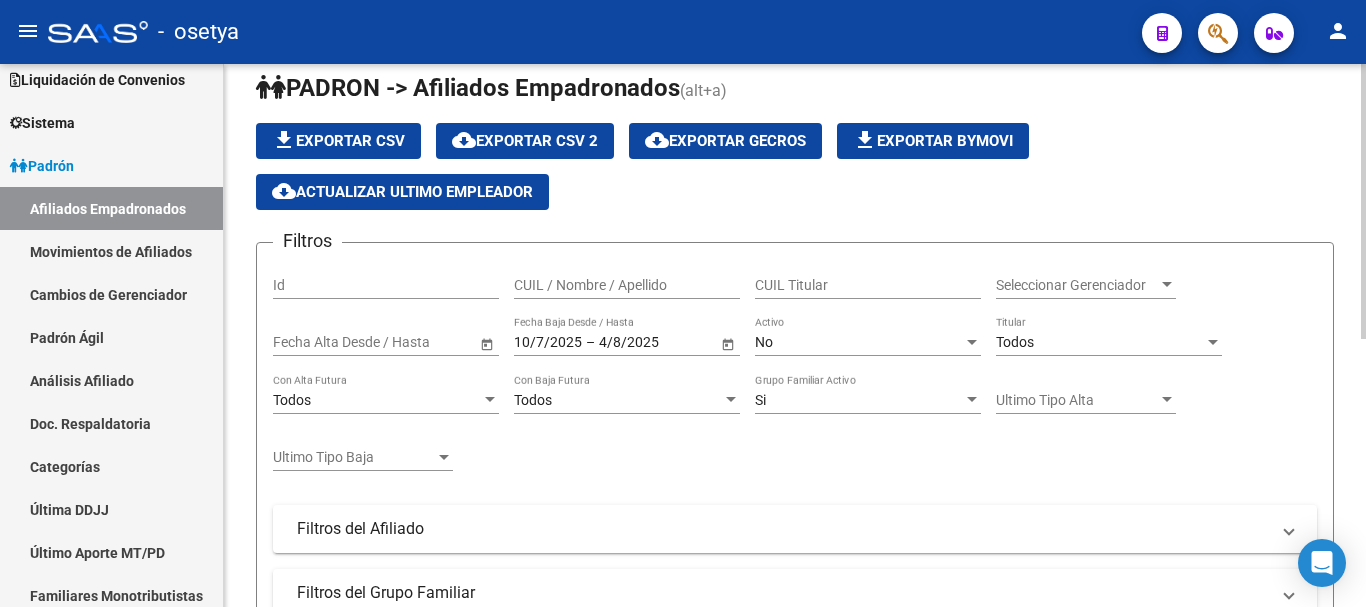 scroll, scrollTop: 0, scrollLeft: 0, axis: both 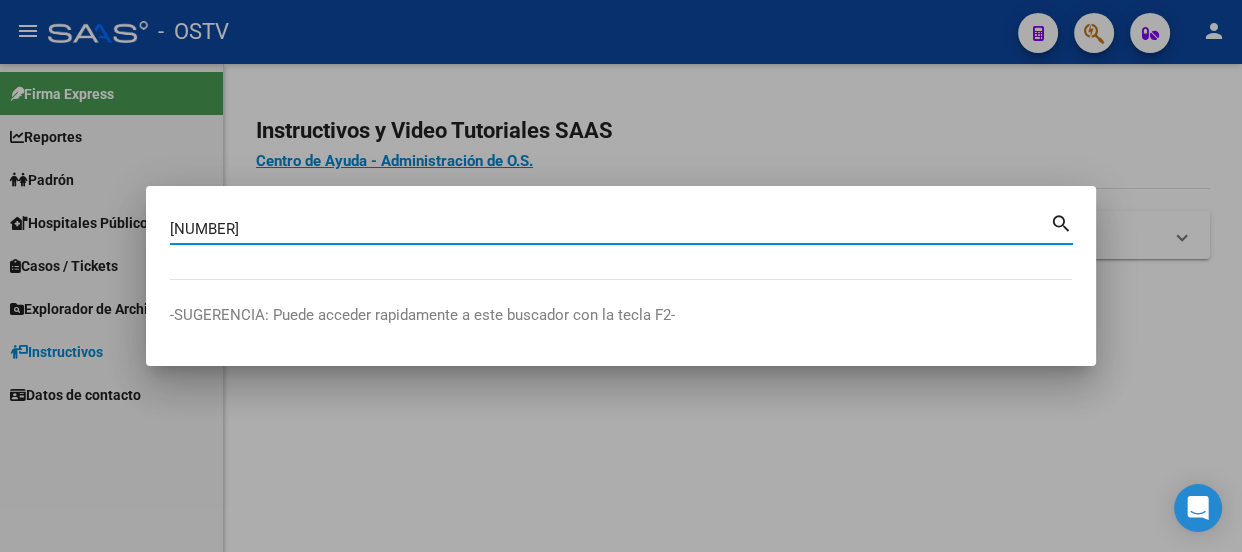 type on "[NUMBER]" 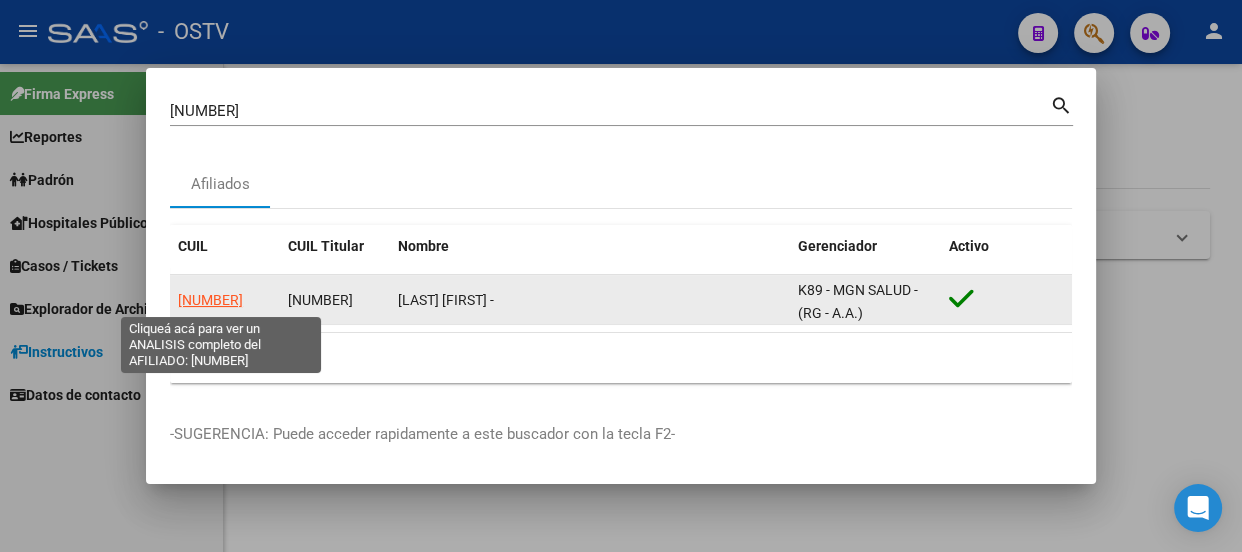 click on "[NUMBER]" 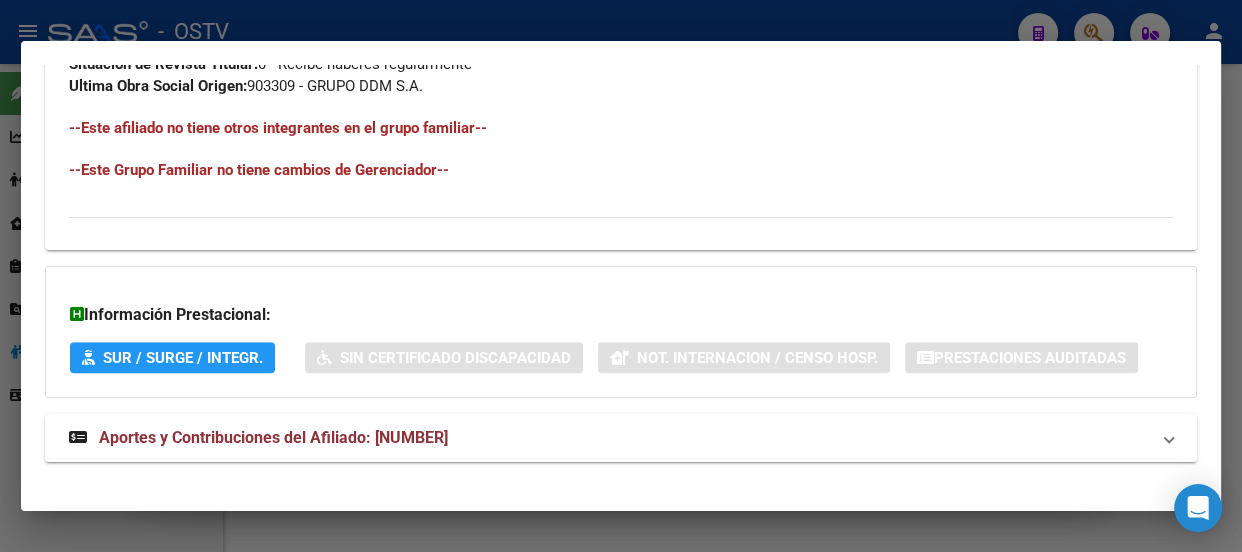 scroll, scrollTop: 1239, scrollLeft: 0, axis: vertical 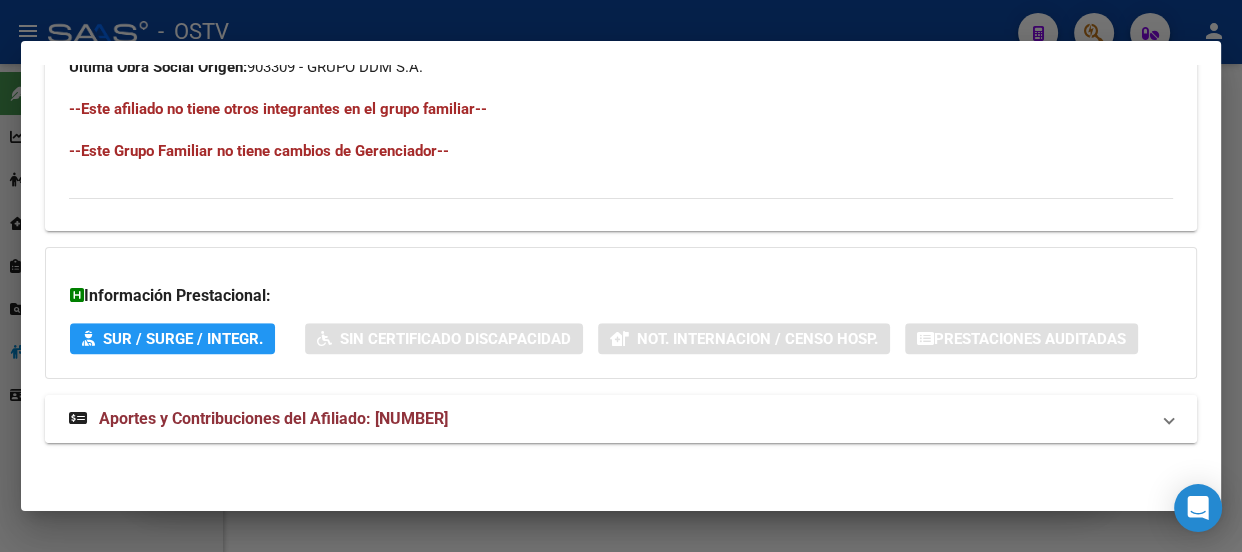 click on "Aportes y Contribuciones del Afiliado: 20170271565" at bounding box center [609, 419] 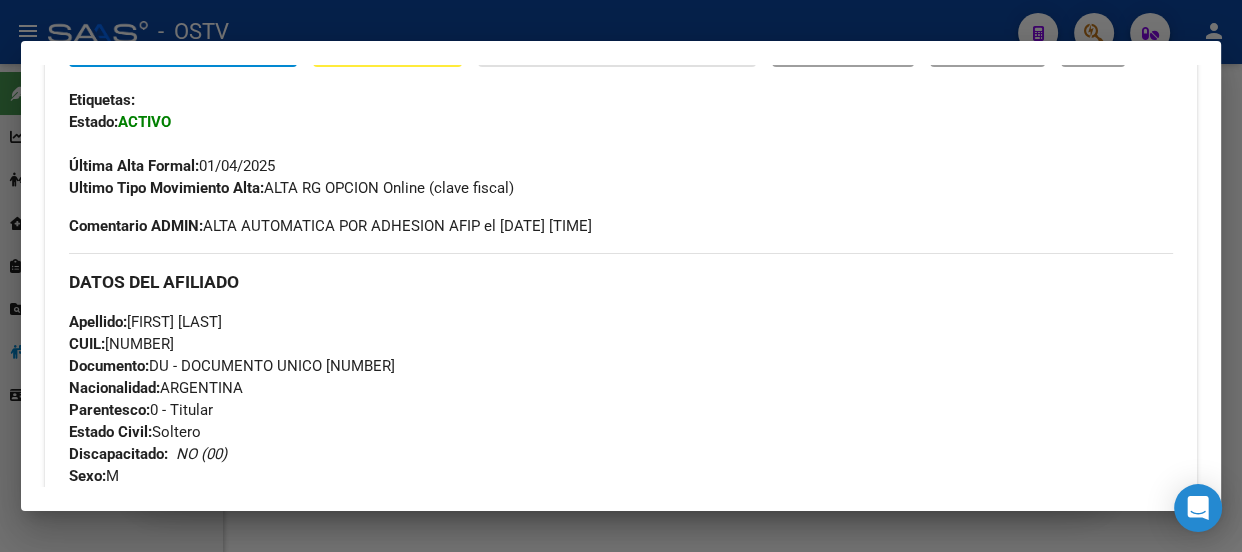 scroll, scrollTop: 468, scrollLeft: 0, axis: vertical 